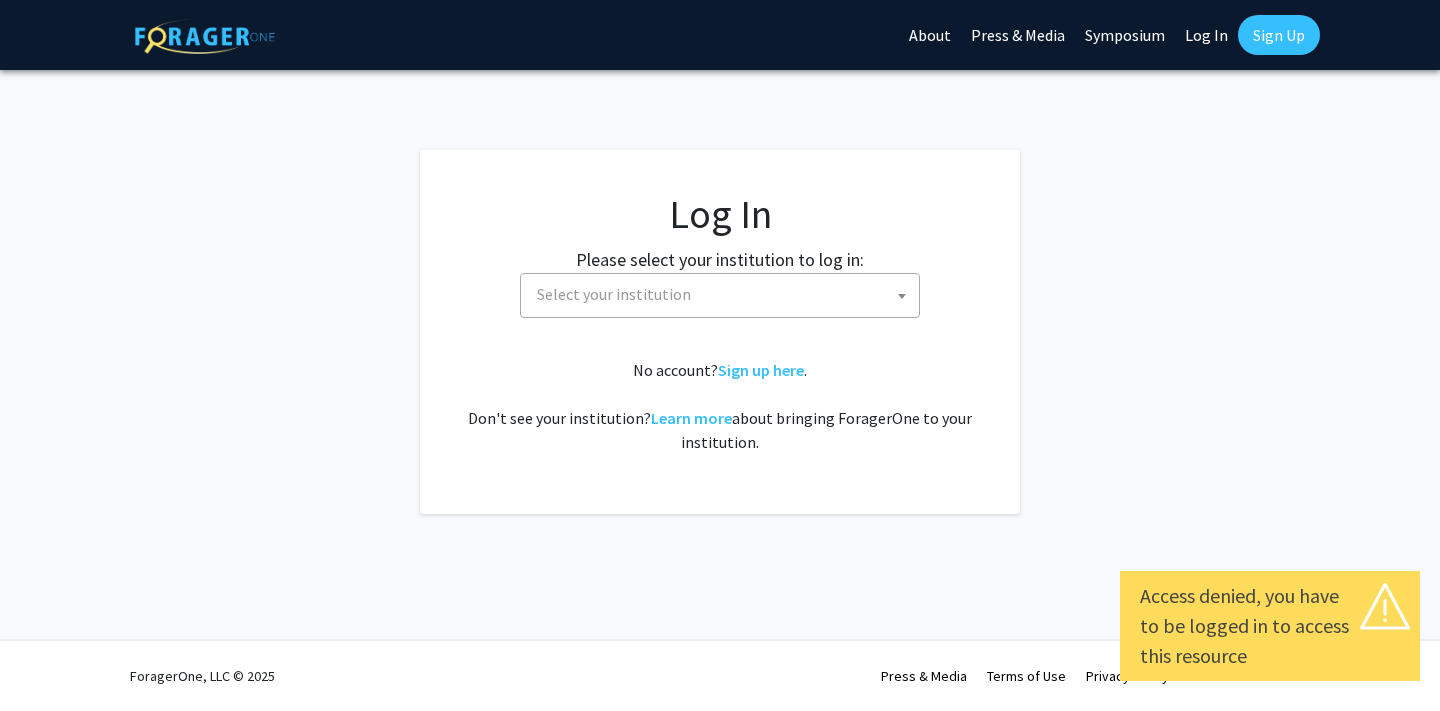 select 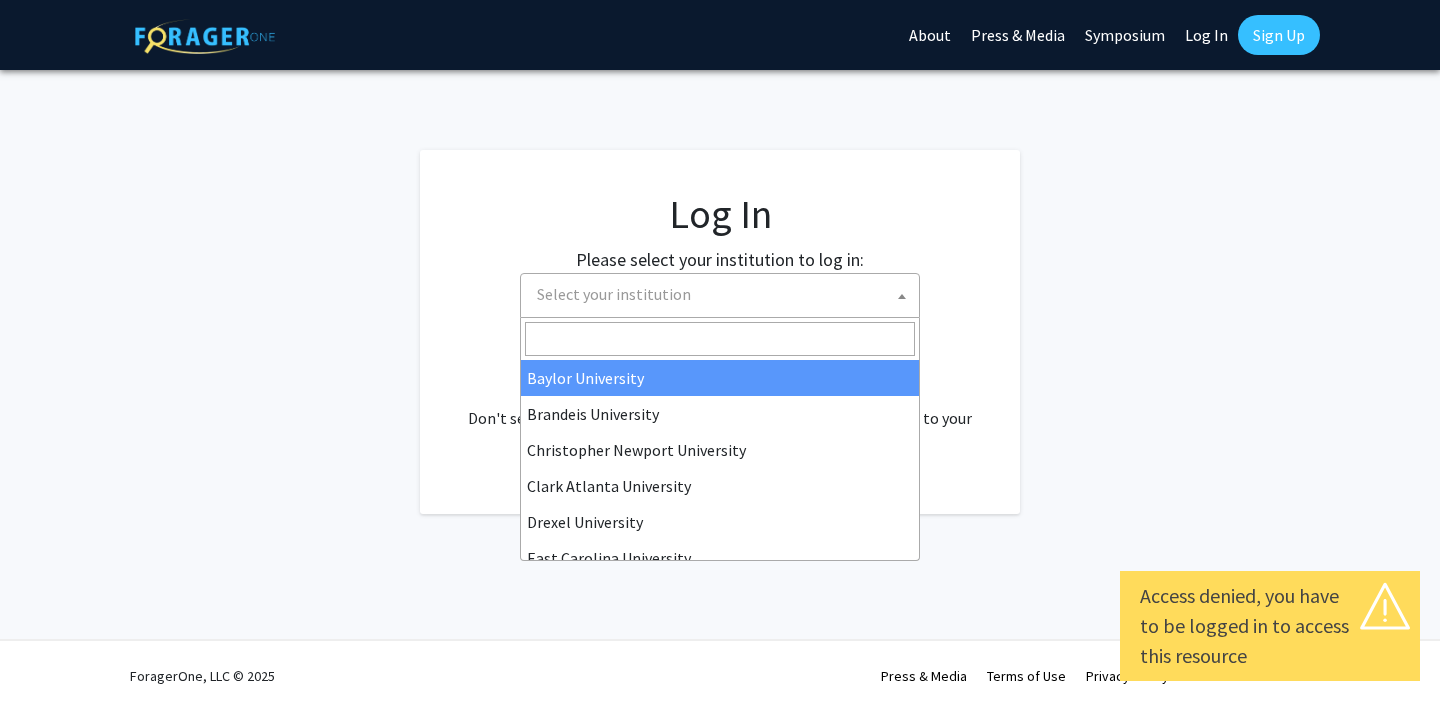click on "Select your institution" at bounding box center [724, 294] 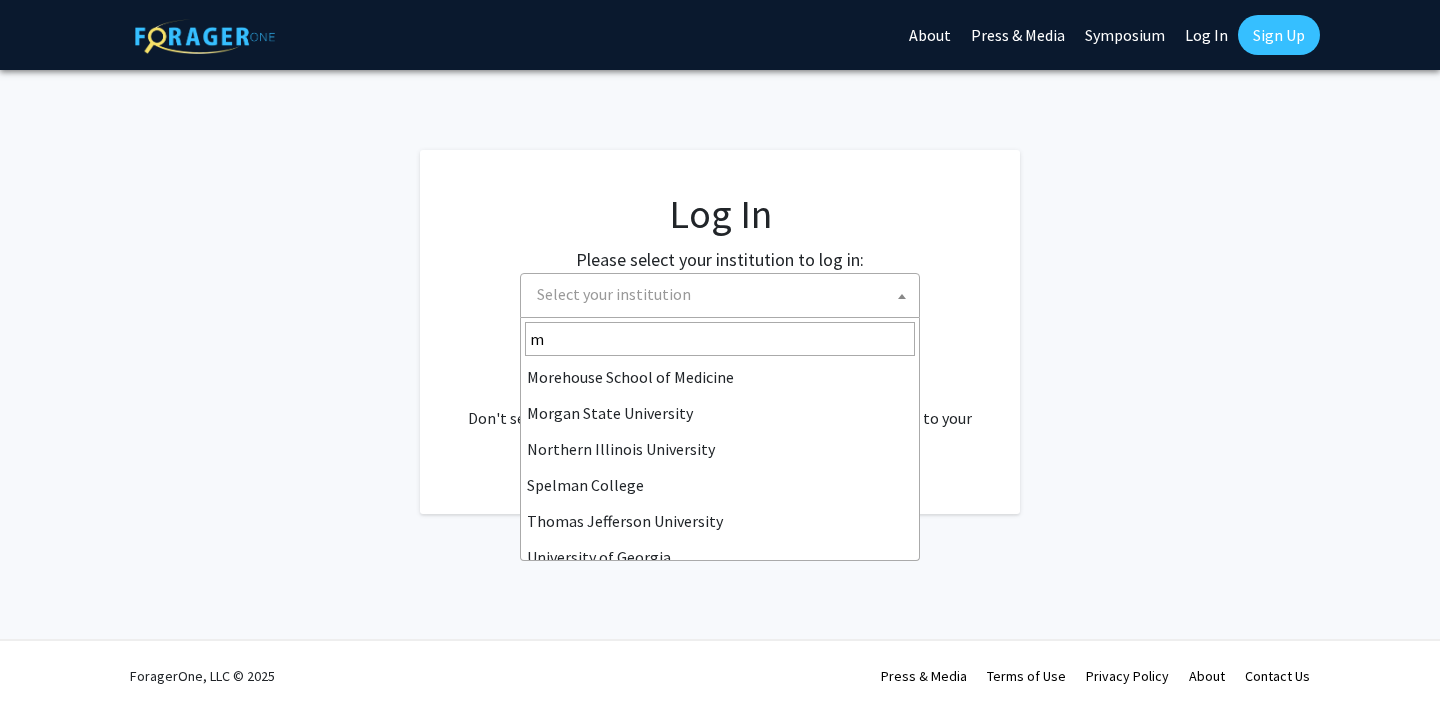 scroll, scrollTop: 0, scrollLeft: 0, axis: both 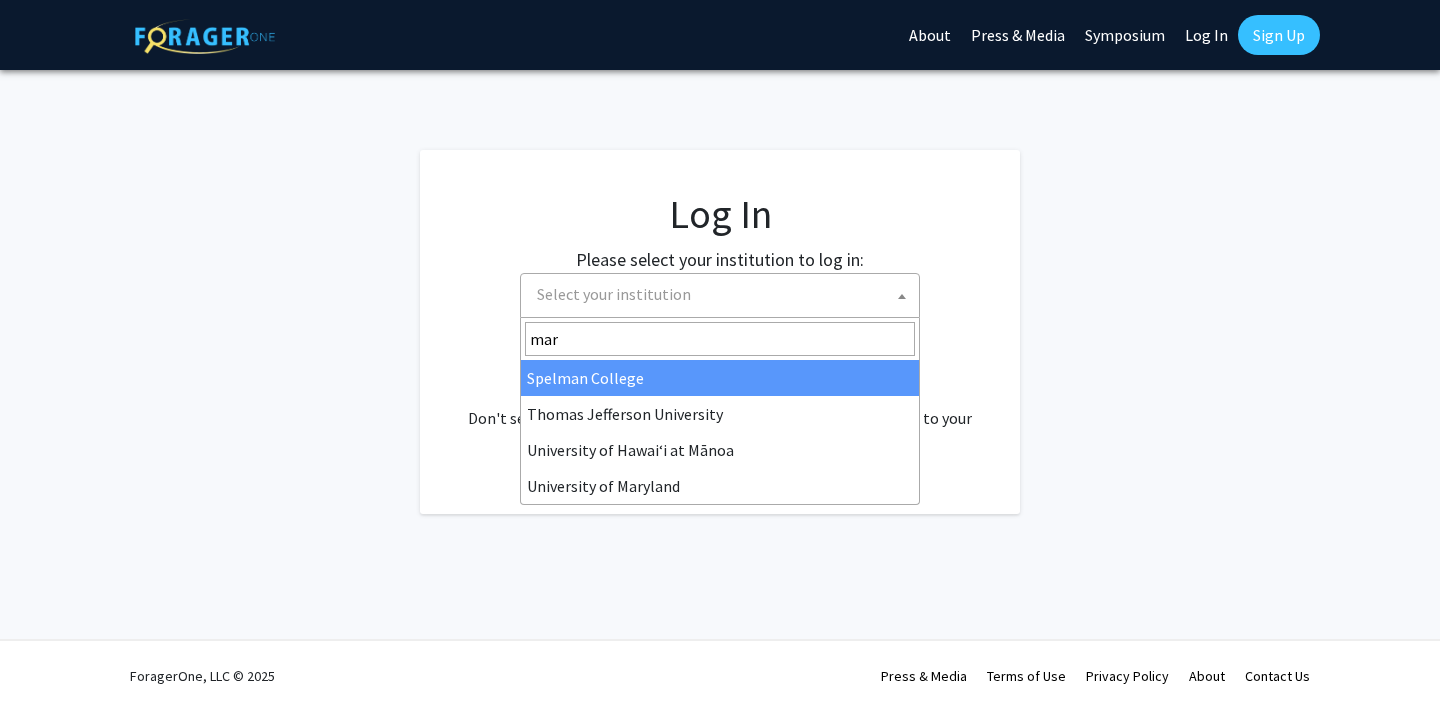 type on "mary" 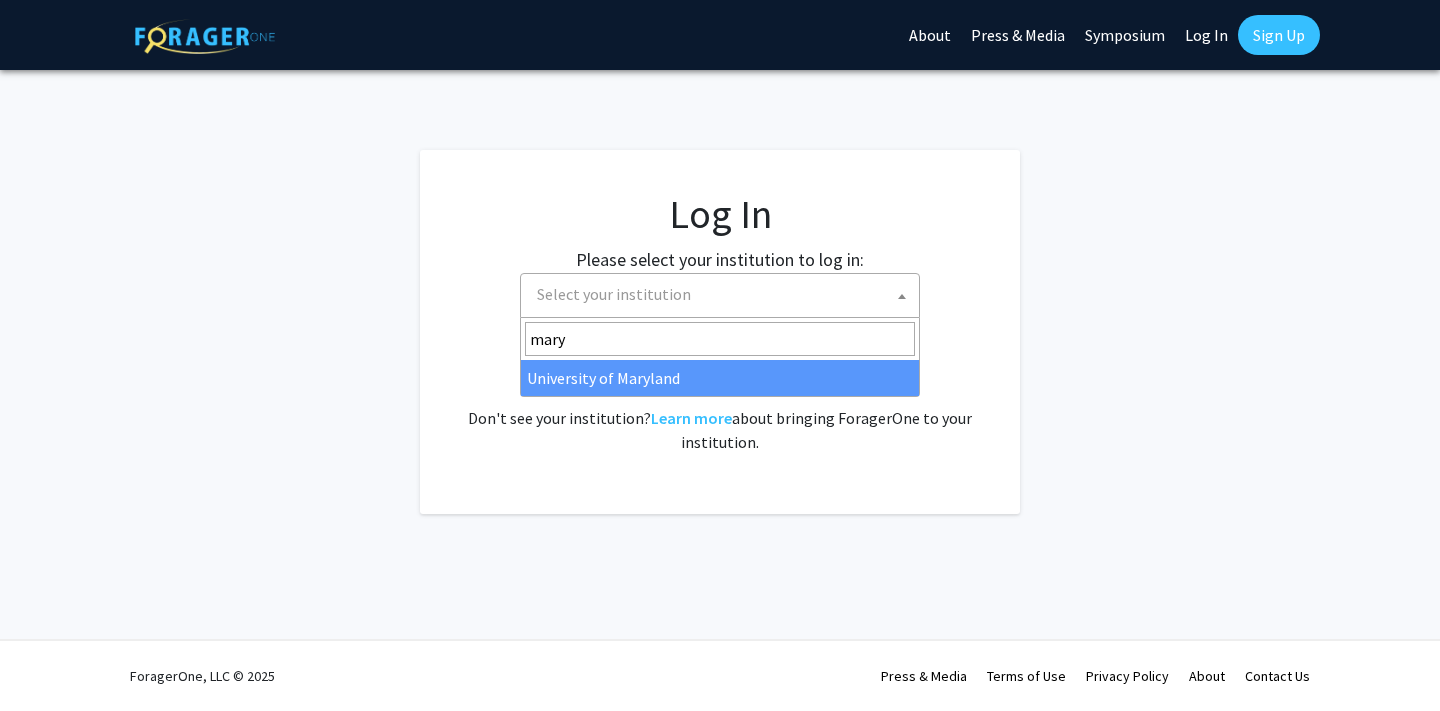 select on "31" 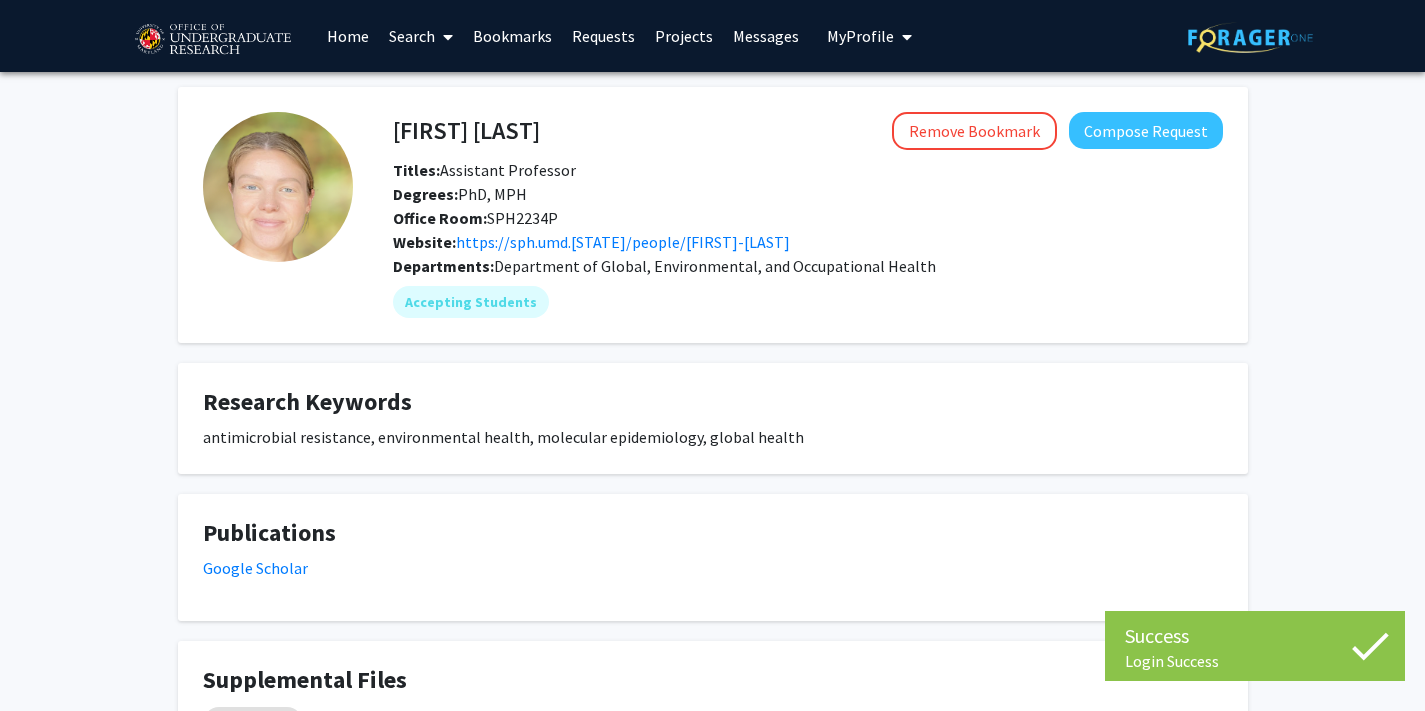 scroll, scrollTop: 0, scrollLeft: 0, axis: both 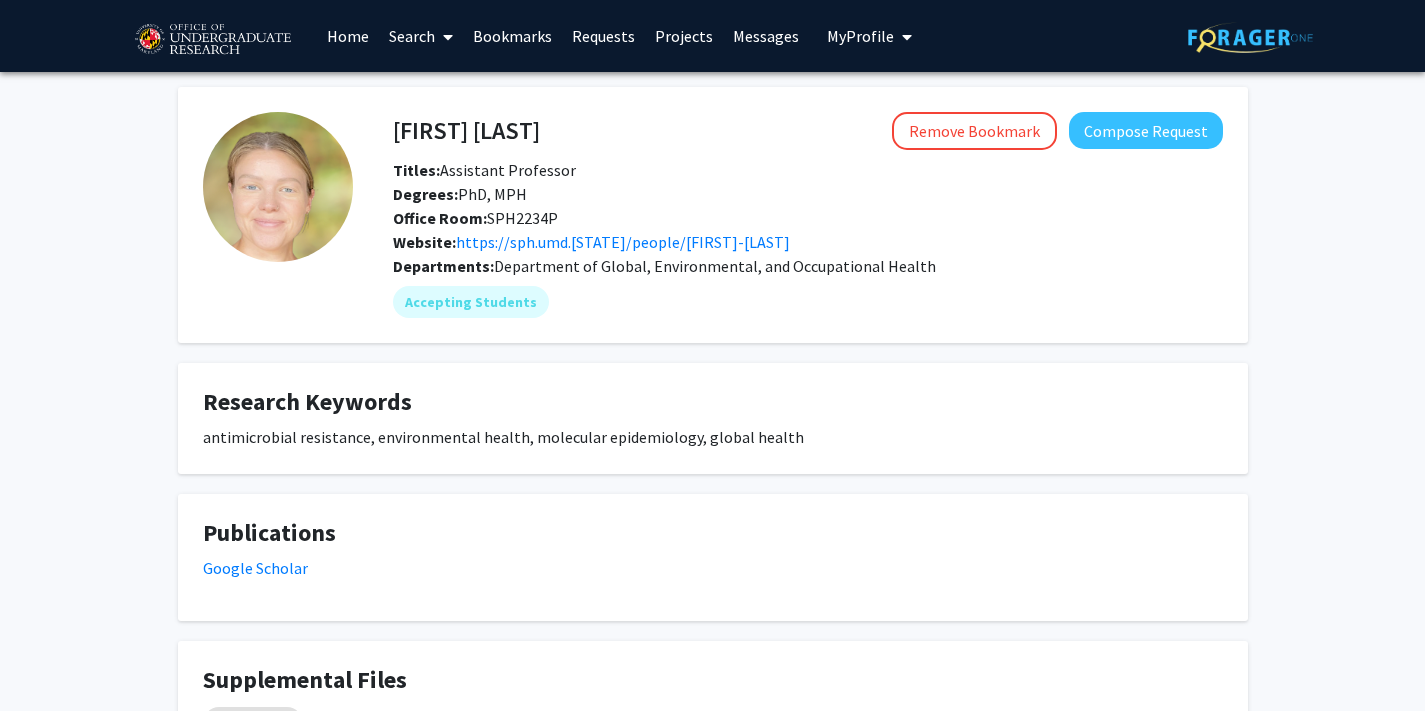 click on "Bookmarks" at bounding box center (512, 36) 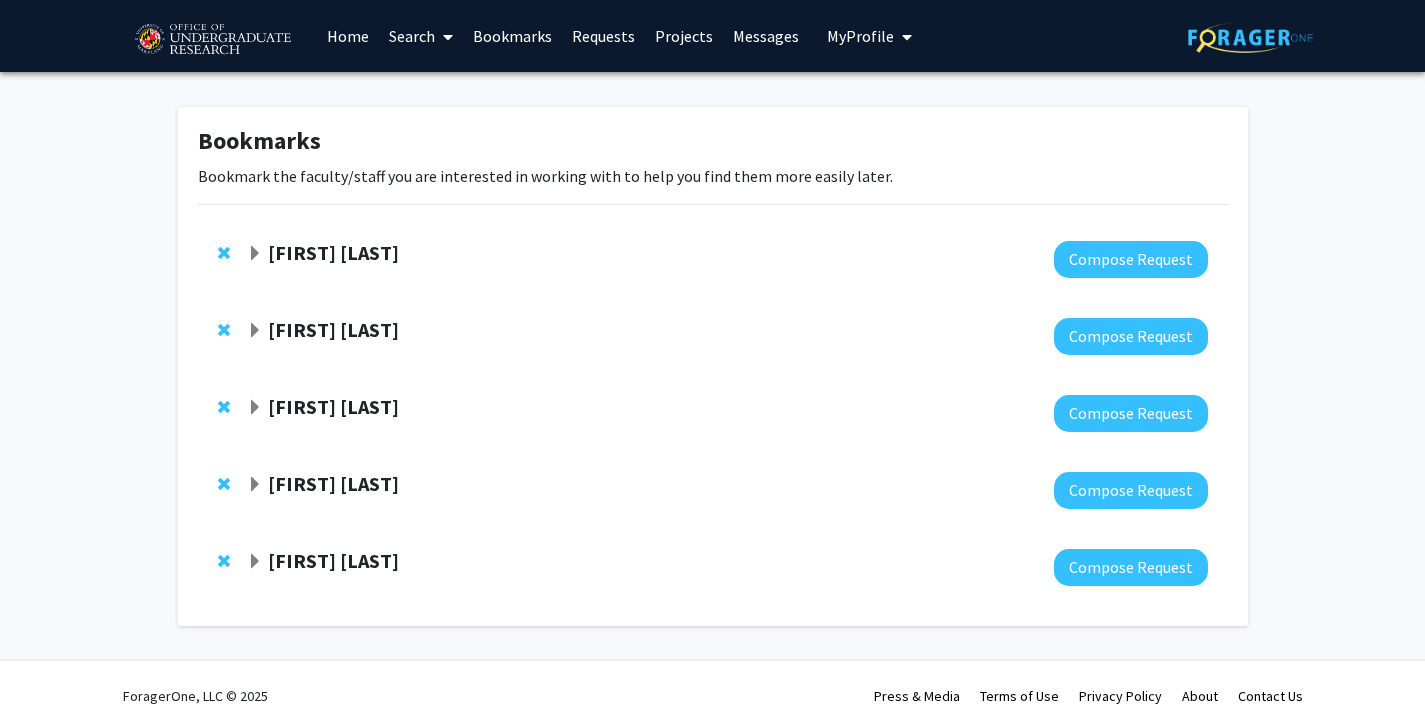 click on "Yasmeen Faroqi-Shah" 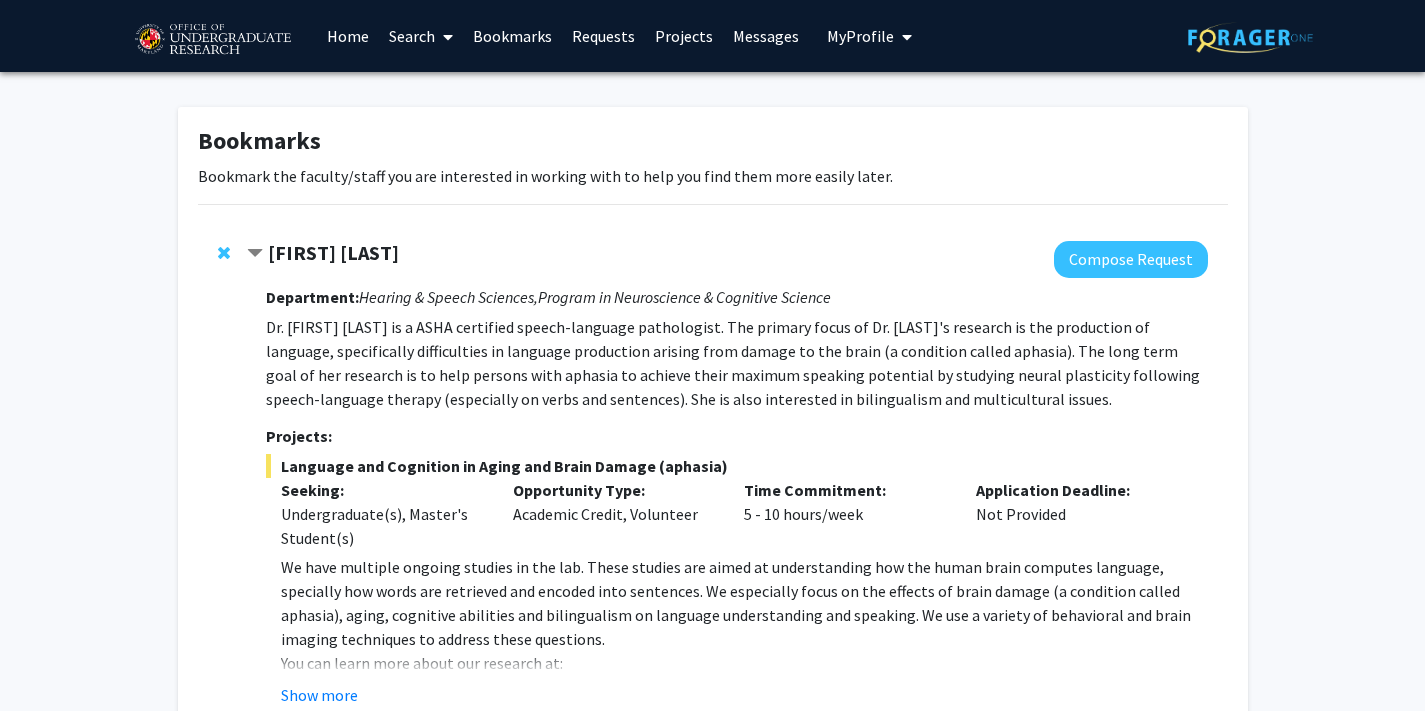 scroll, scrollTop: 0, scrollLeft: 0, axis: both 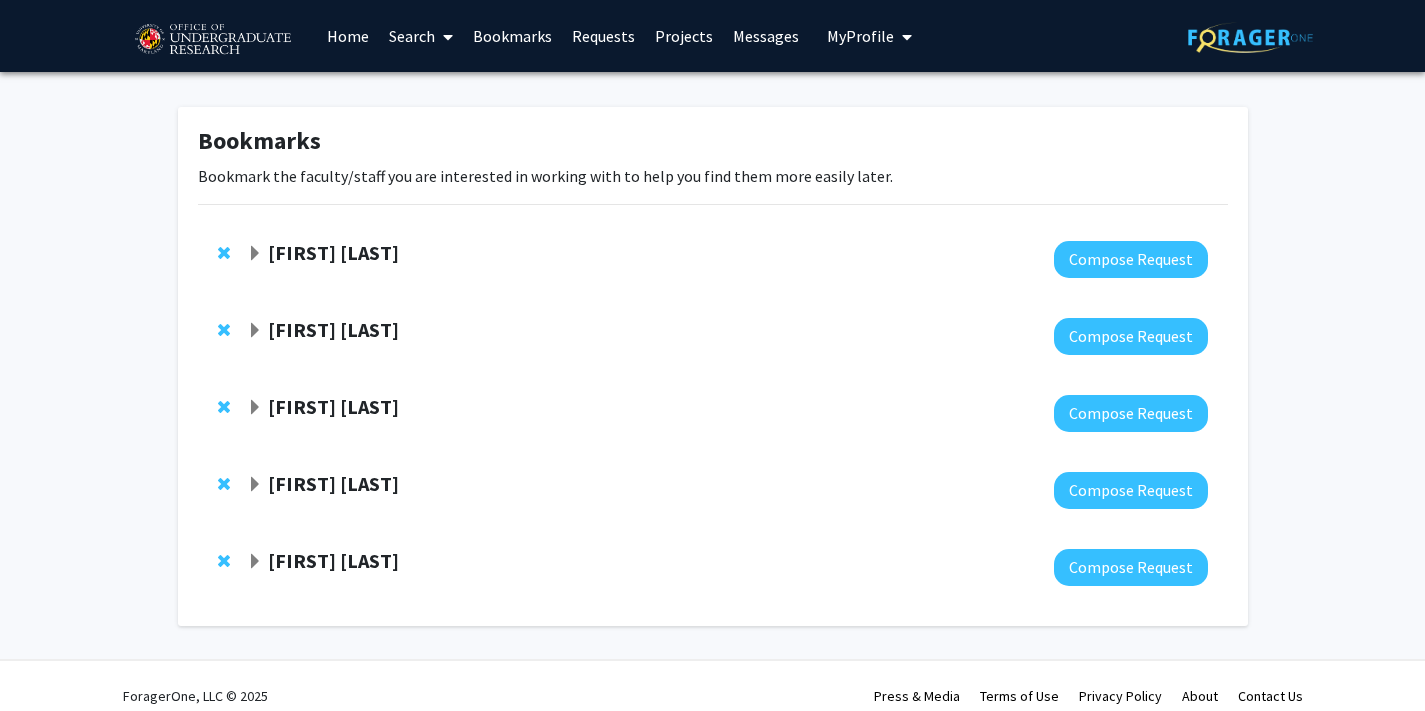 click 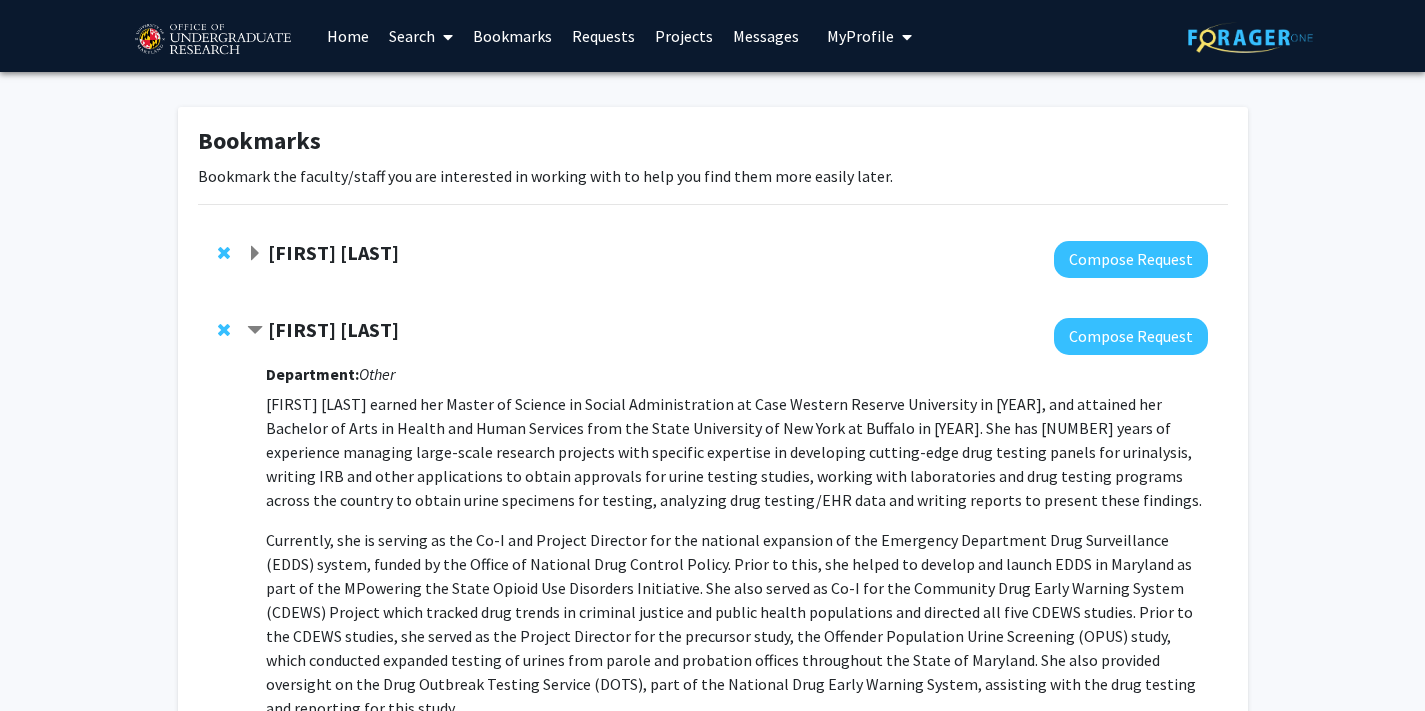 scroll, scrollTop: 0, scrollLeft: 0, axis: both 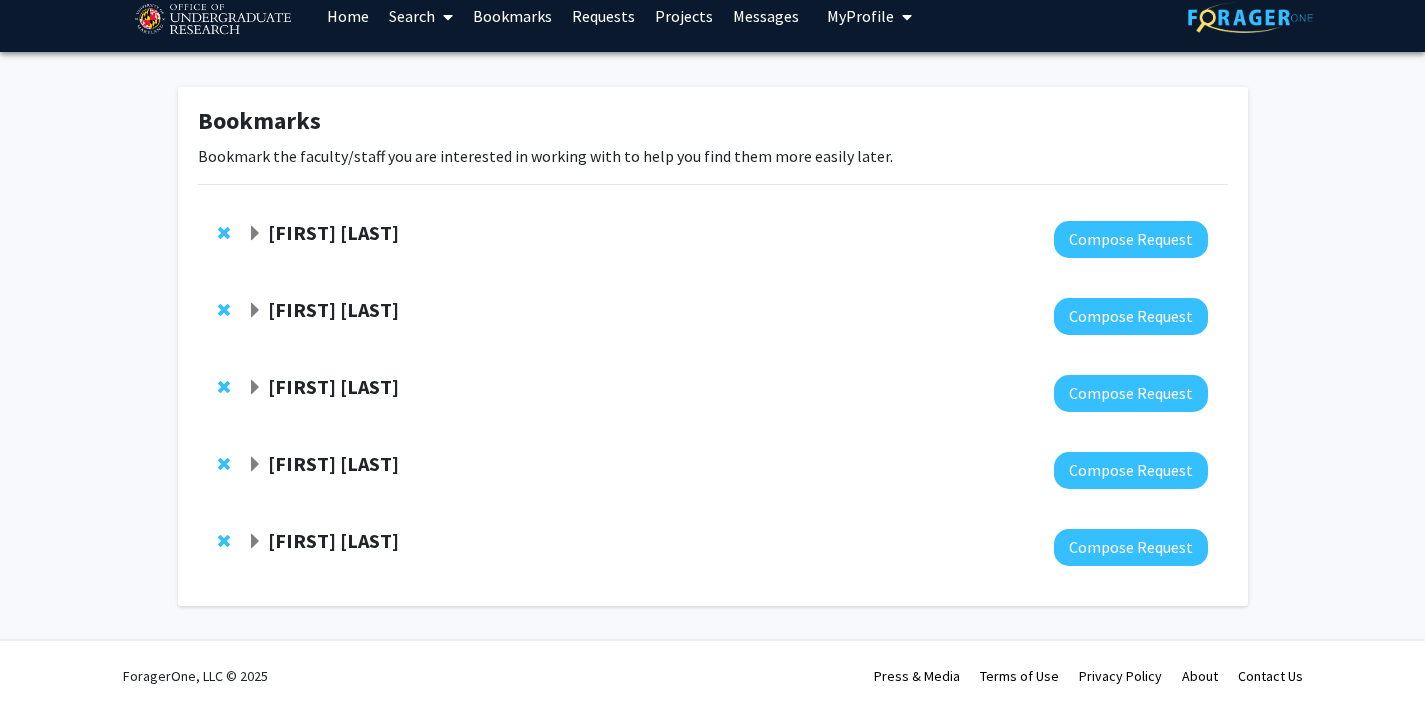 click 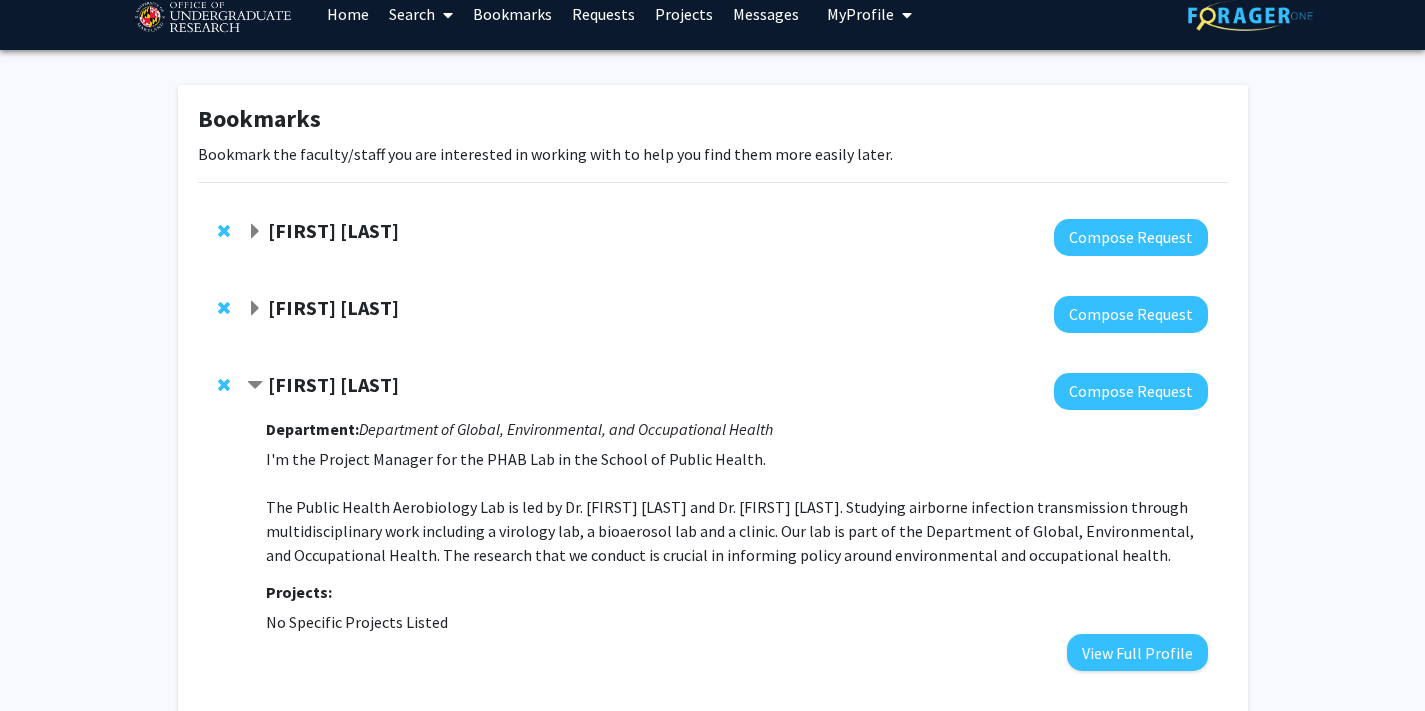 click 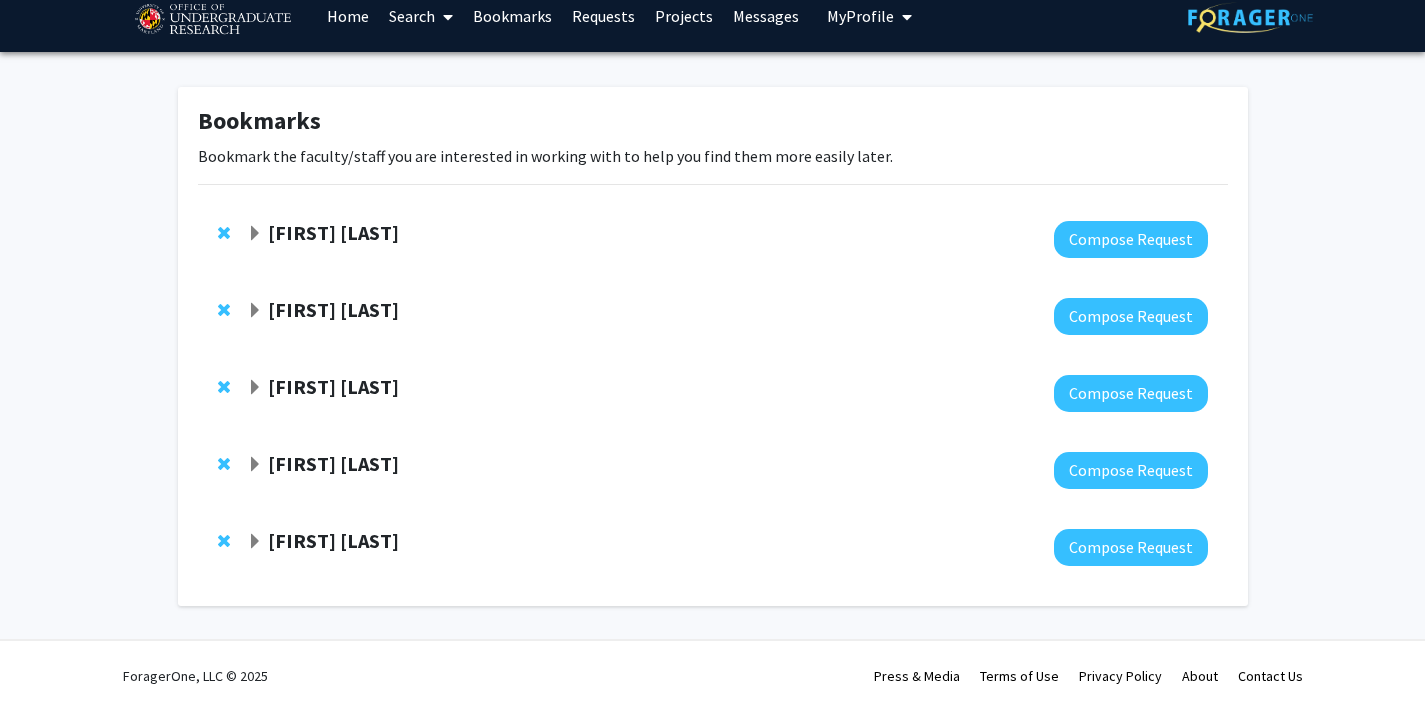 click 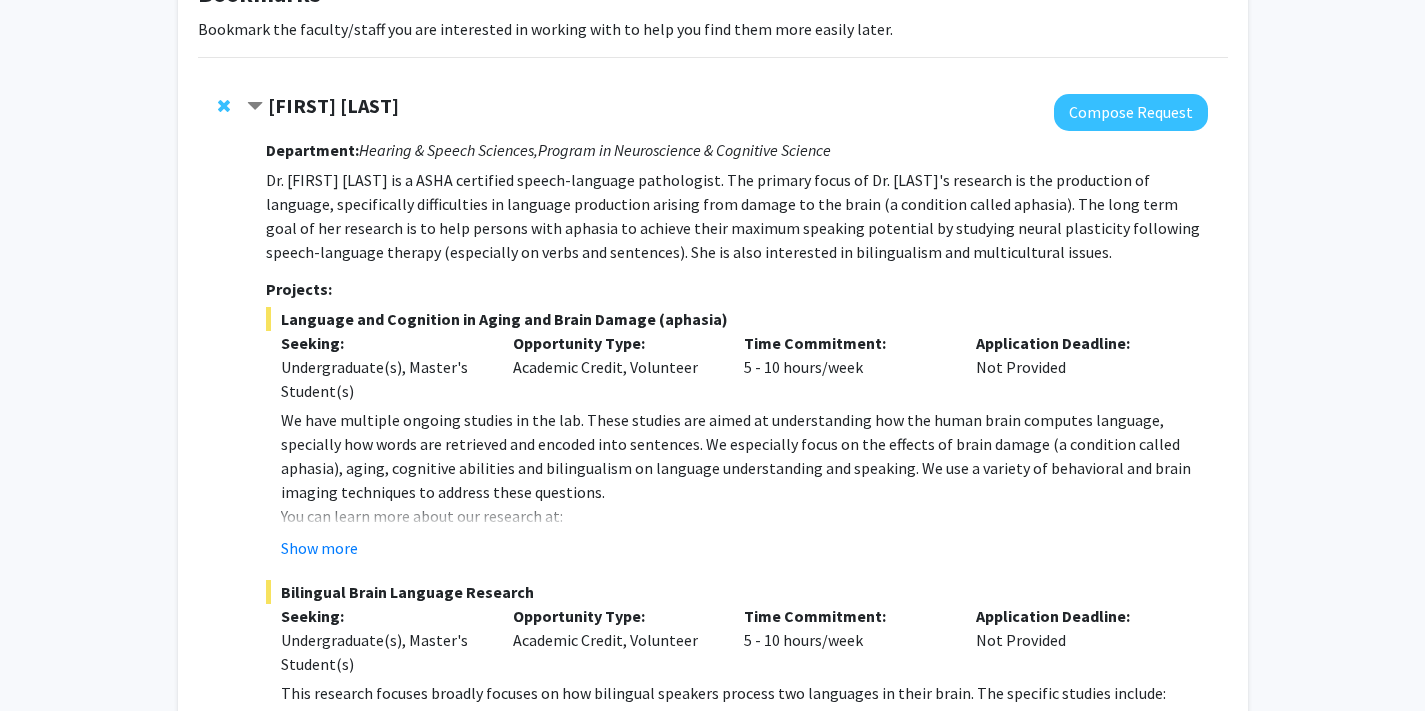 scroll, scrollTop: 149, scrollLeft: 0, axis: vertical 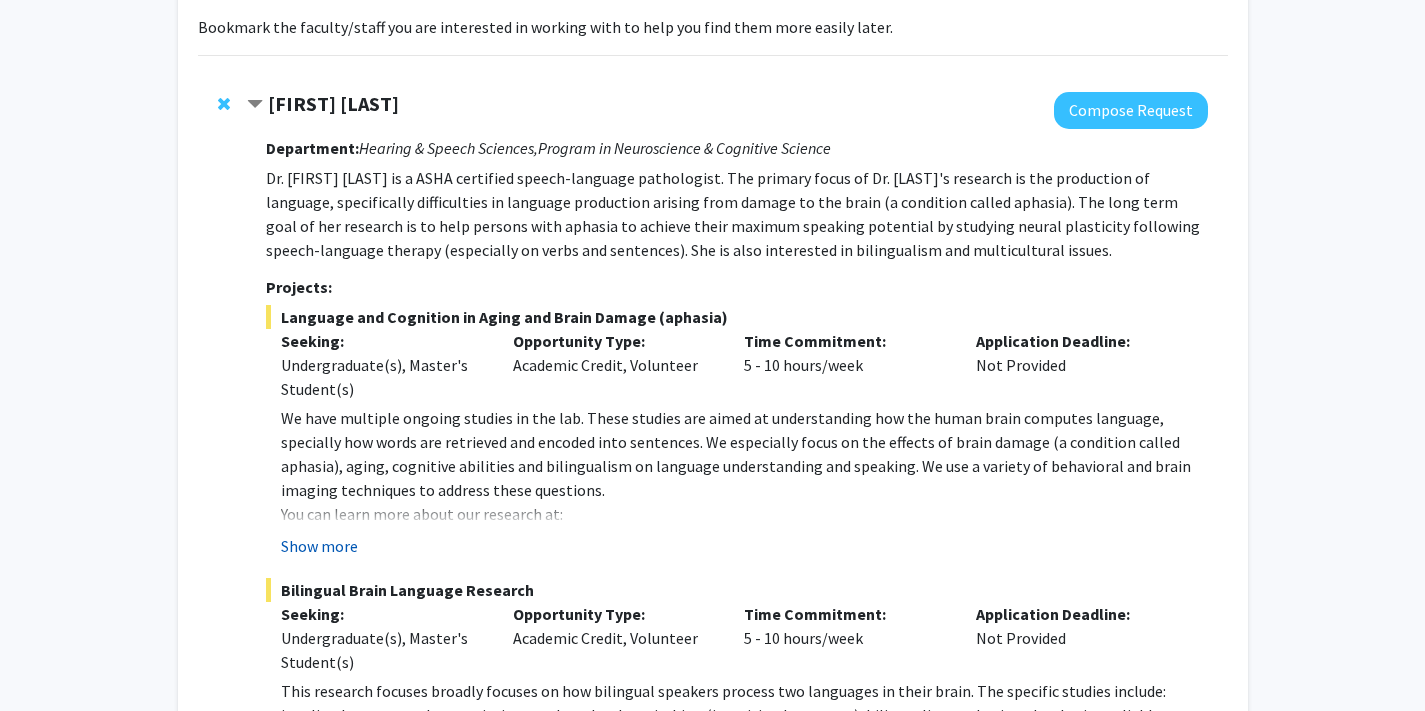 click on "Show more" at bounding box center (319, 546) 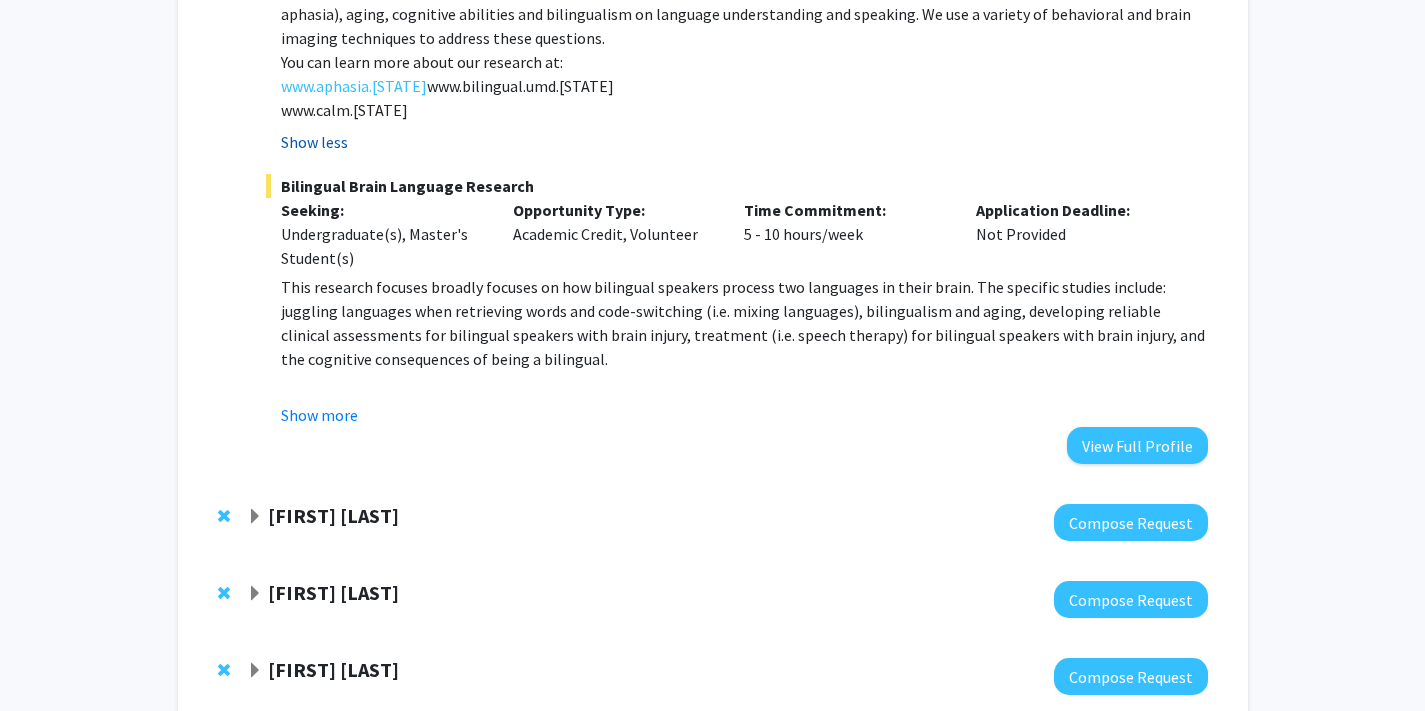 scroll, scrollTop: 688, scrollLeft: 0, axis: vertical 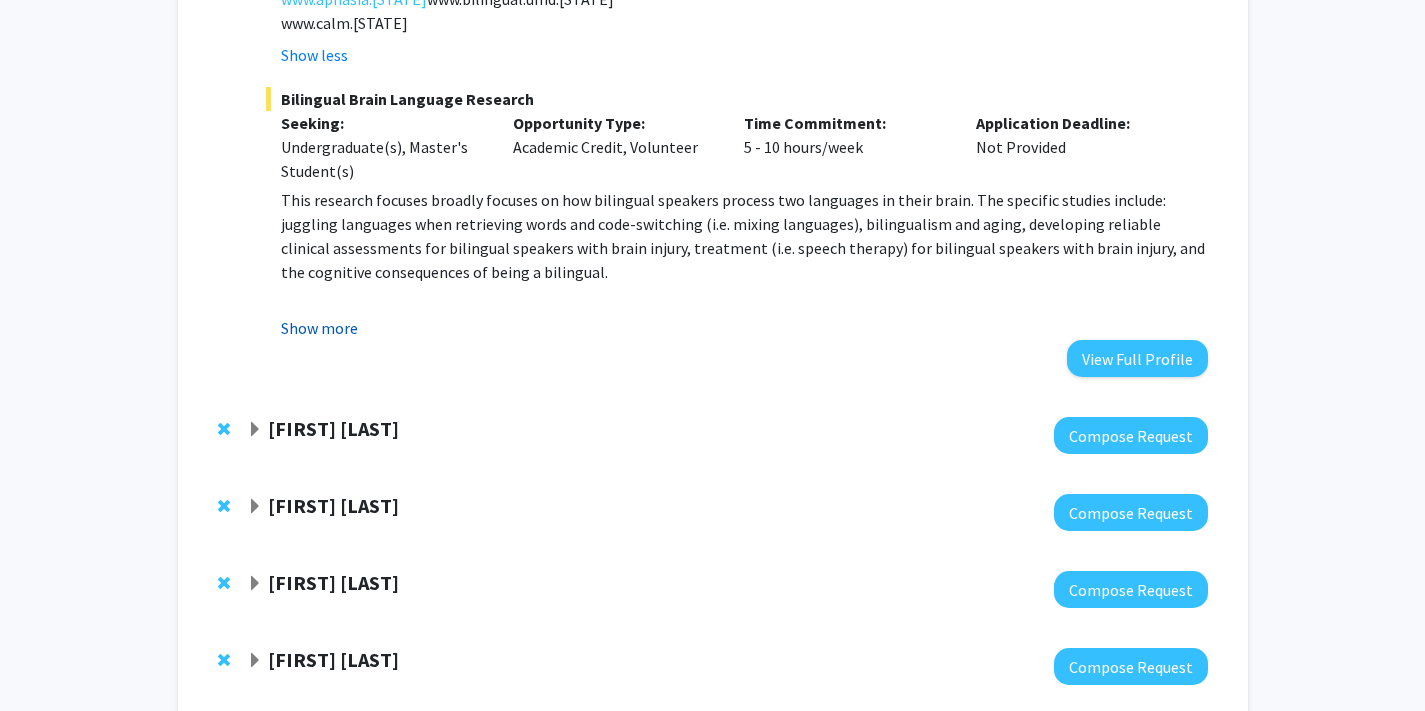 click on "Show more" at bounding box center (319, 328) 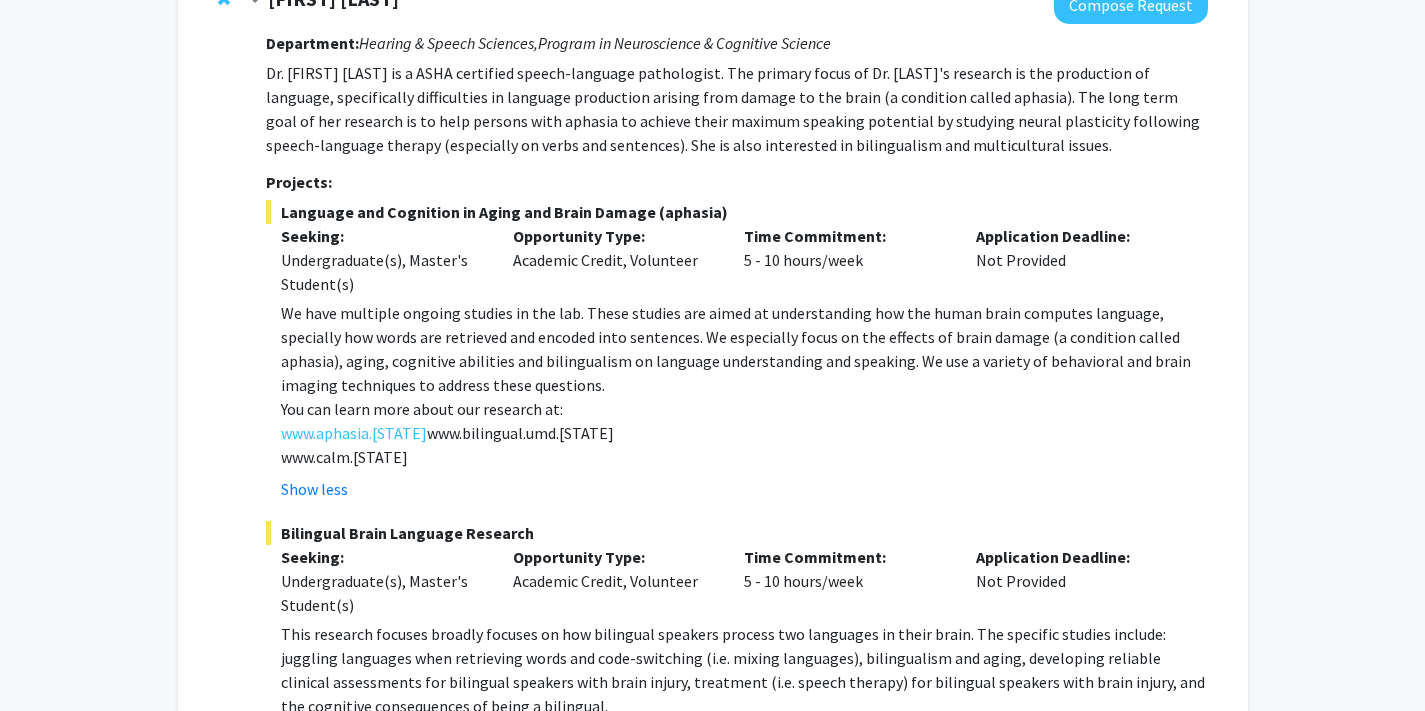 scroll, scrollTop: 251, scrollLeft: 0, axis: vertical 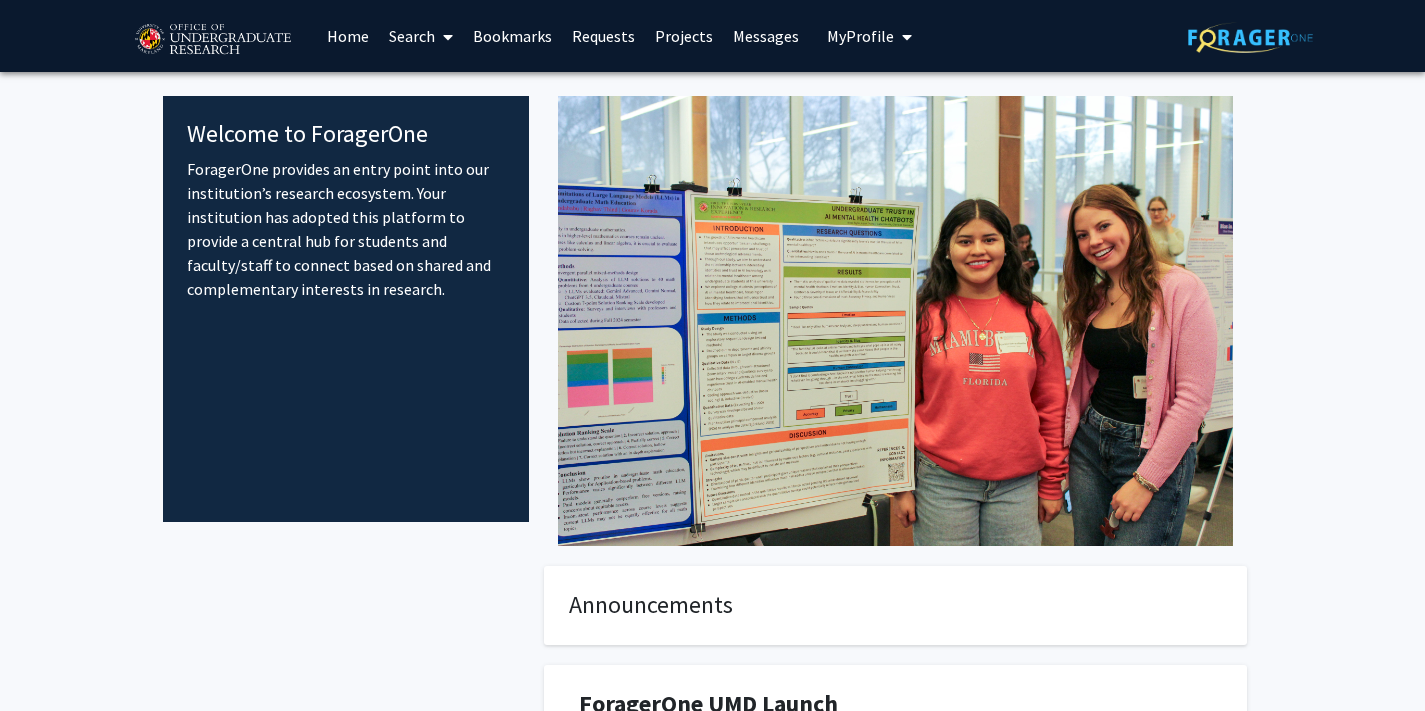 click on "Projects" at bounding box center [684, 36] 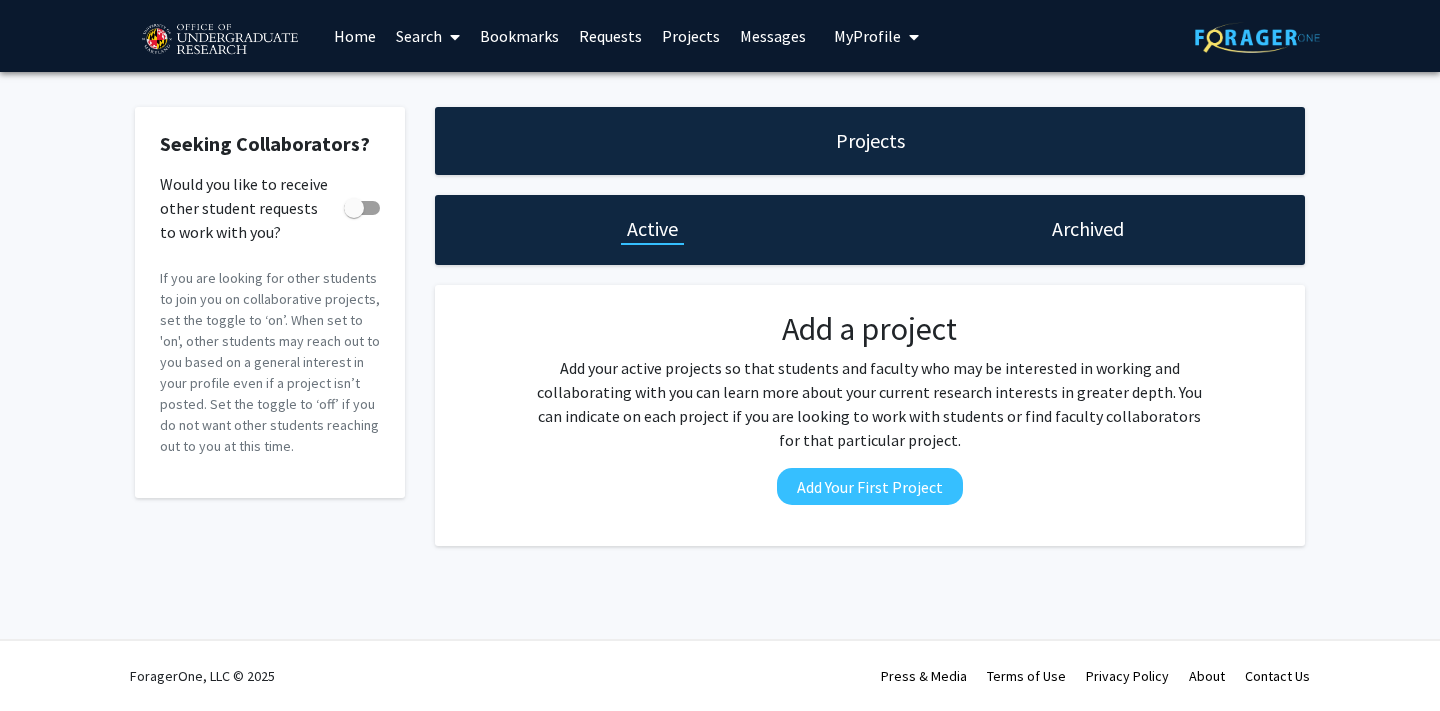 click at bounding box center (219, 40) 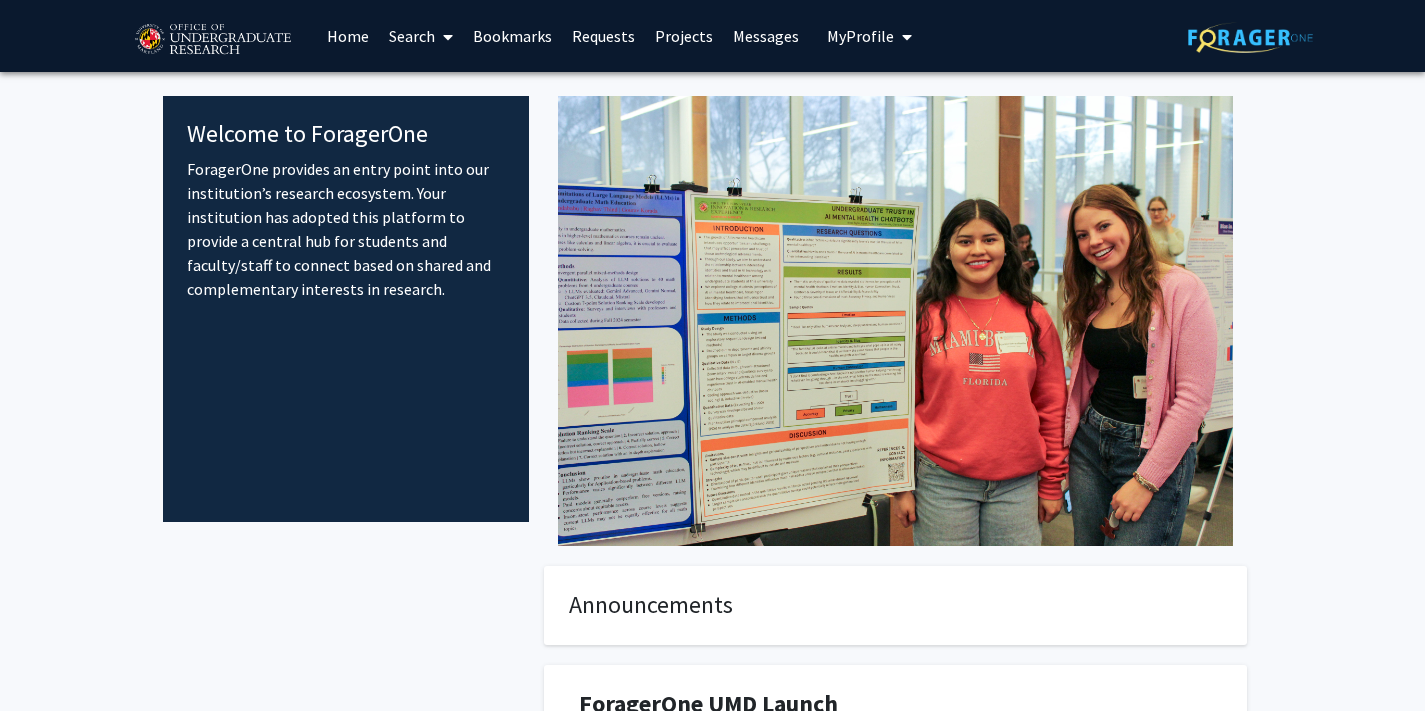scroll, scrollTop: 0, scrollLeft: 0, axis: both 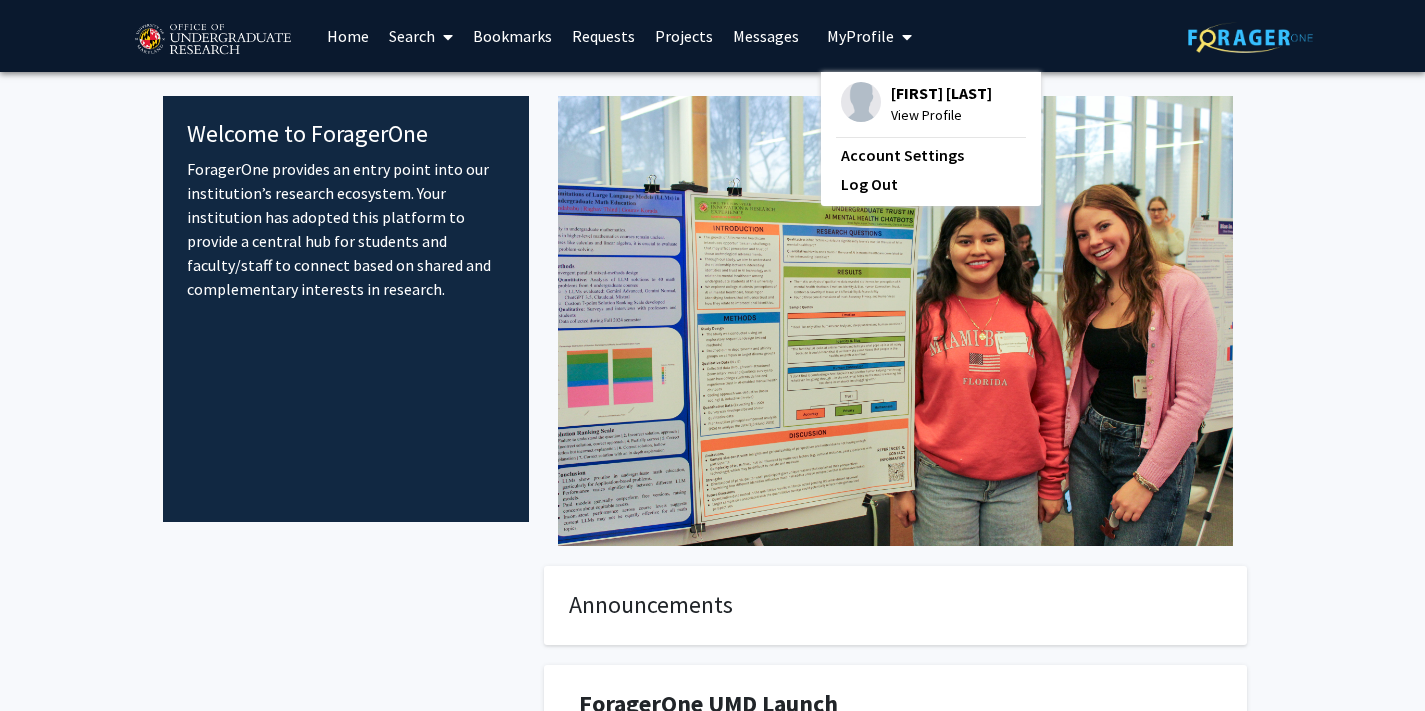 click on "Messages" at bounding box center (766, 36) 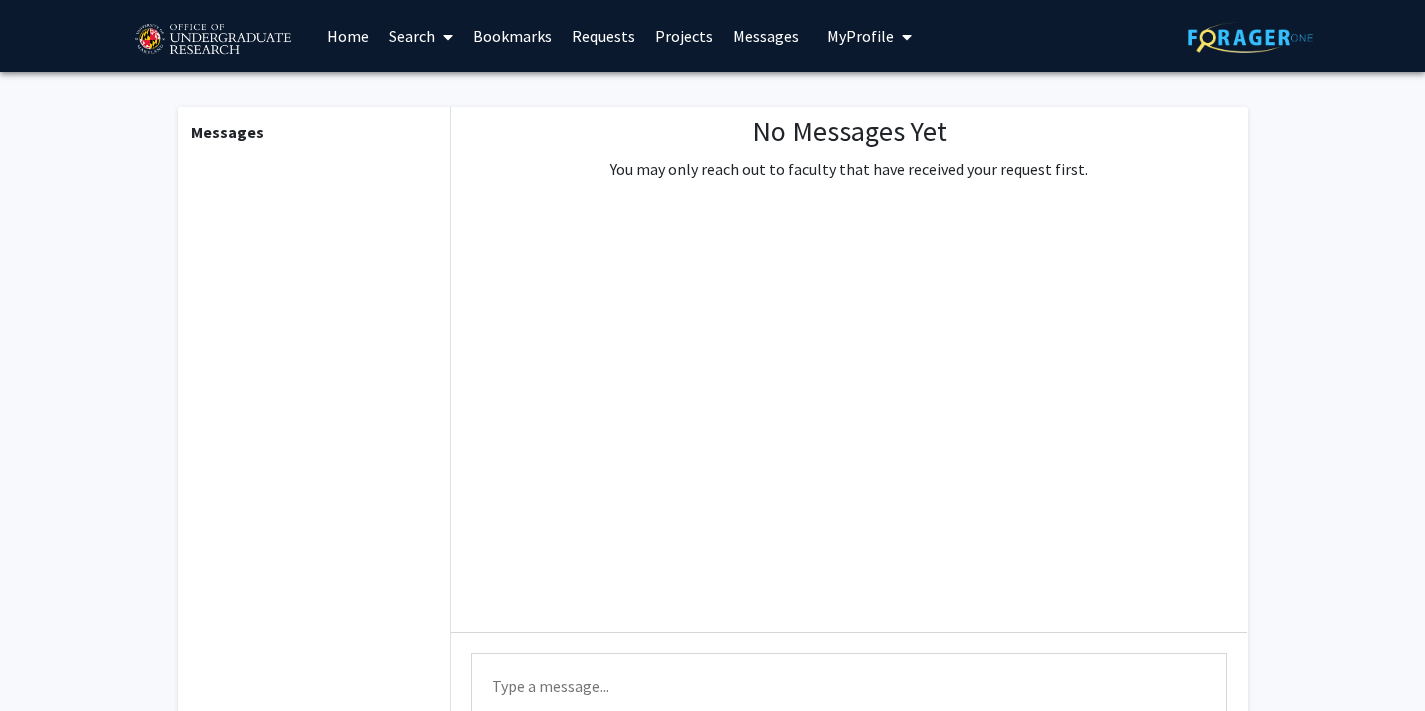 click on "Projects" at bounding box center (684, 36) 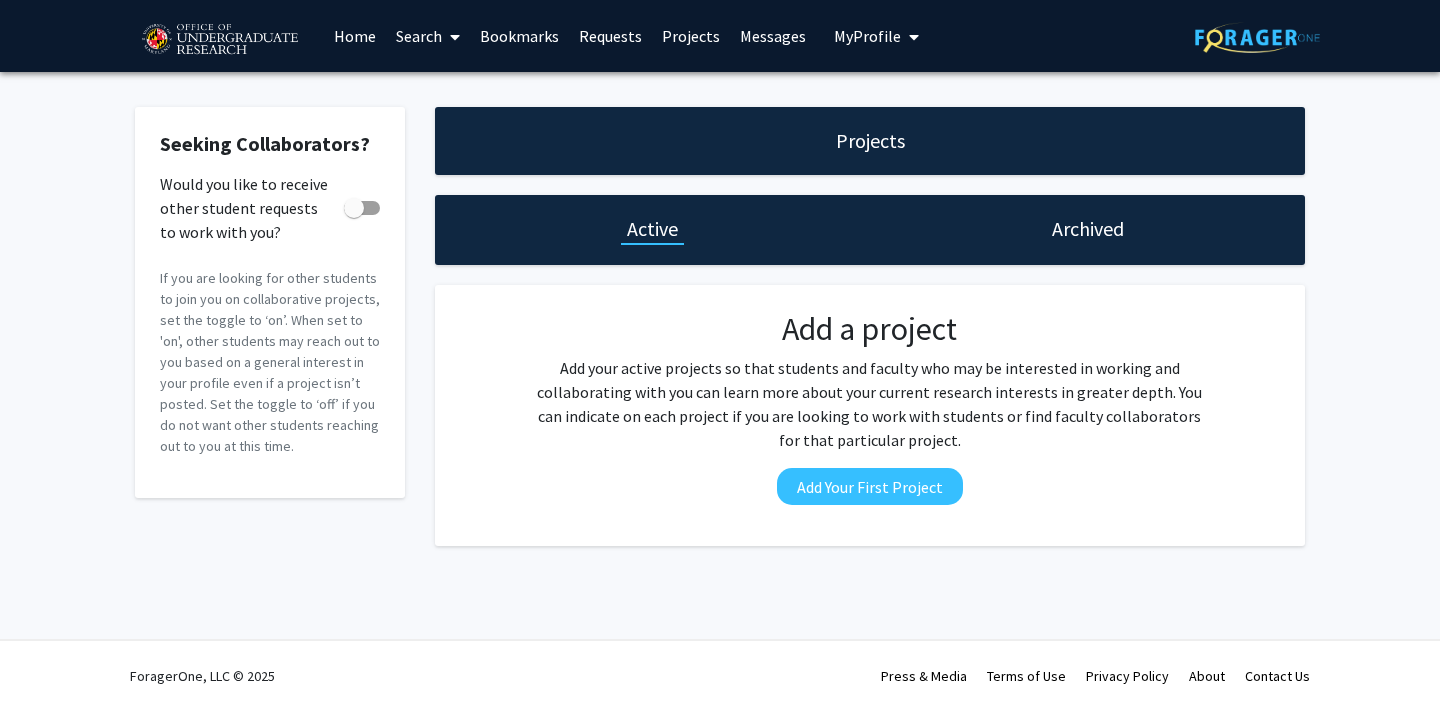 click on "Projects" at bounding box center (691, 36) 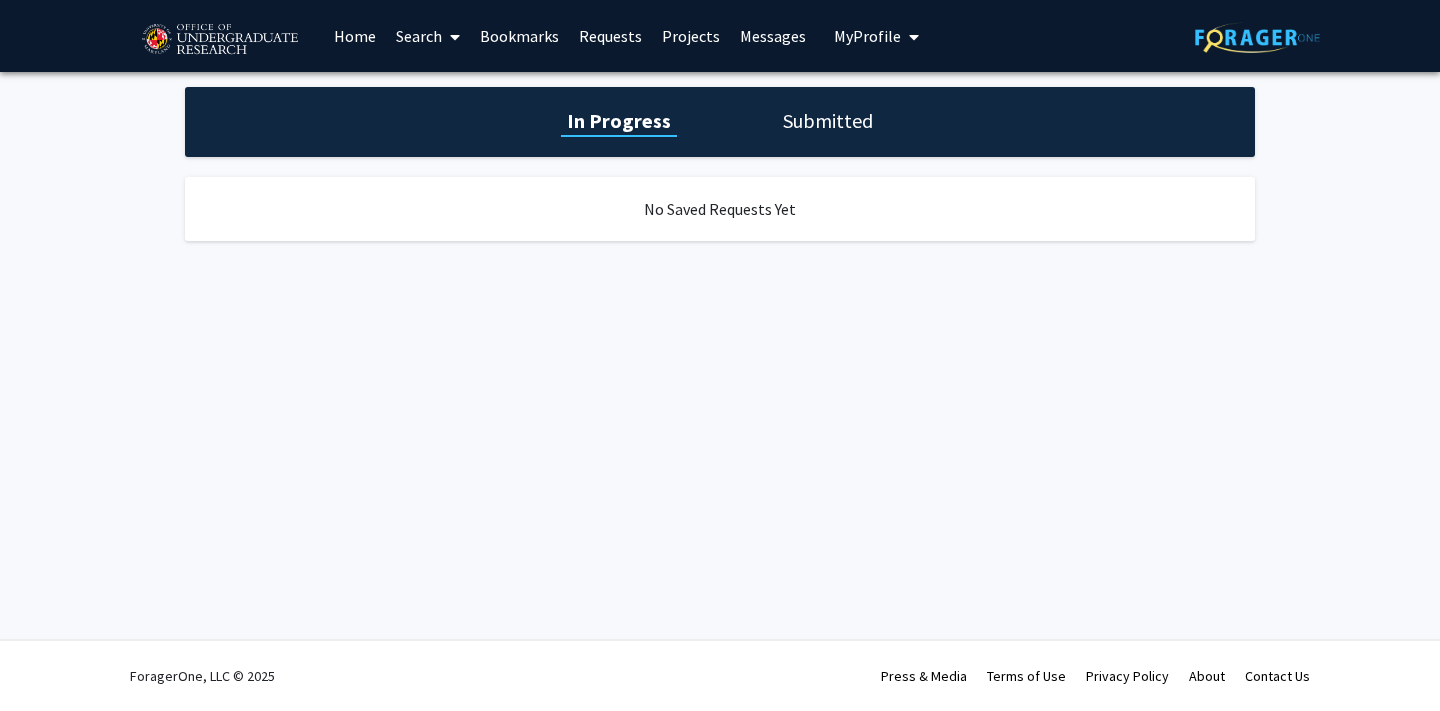 click on "Bookmarks" at bounding box center (519, 36) 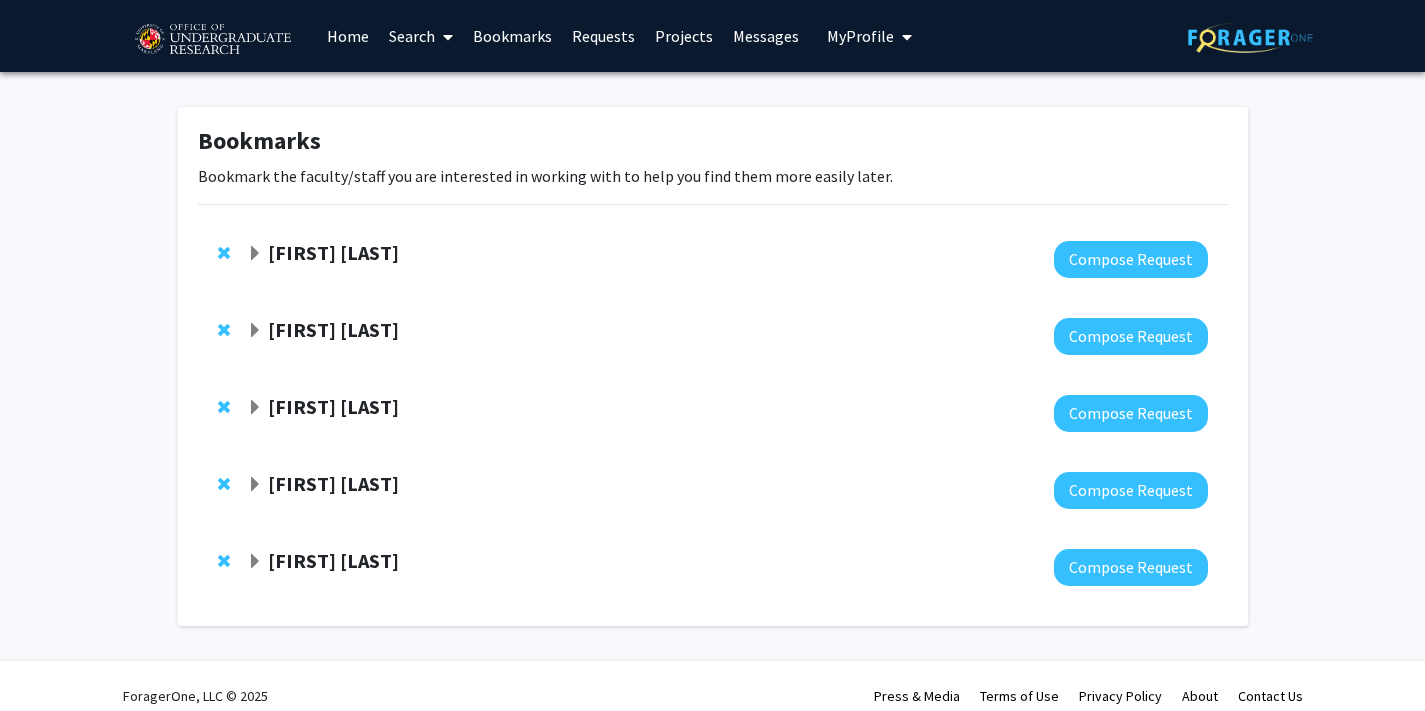 click 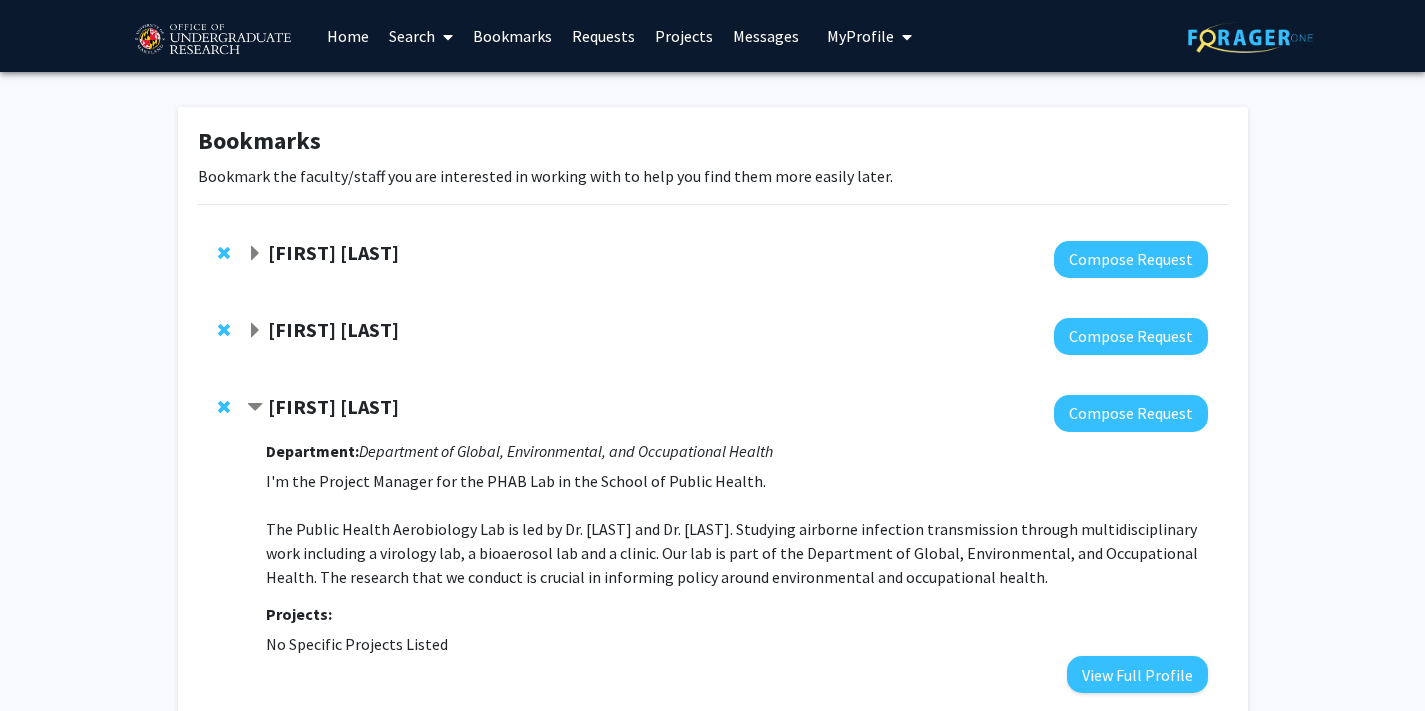 click 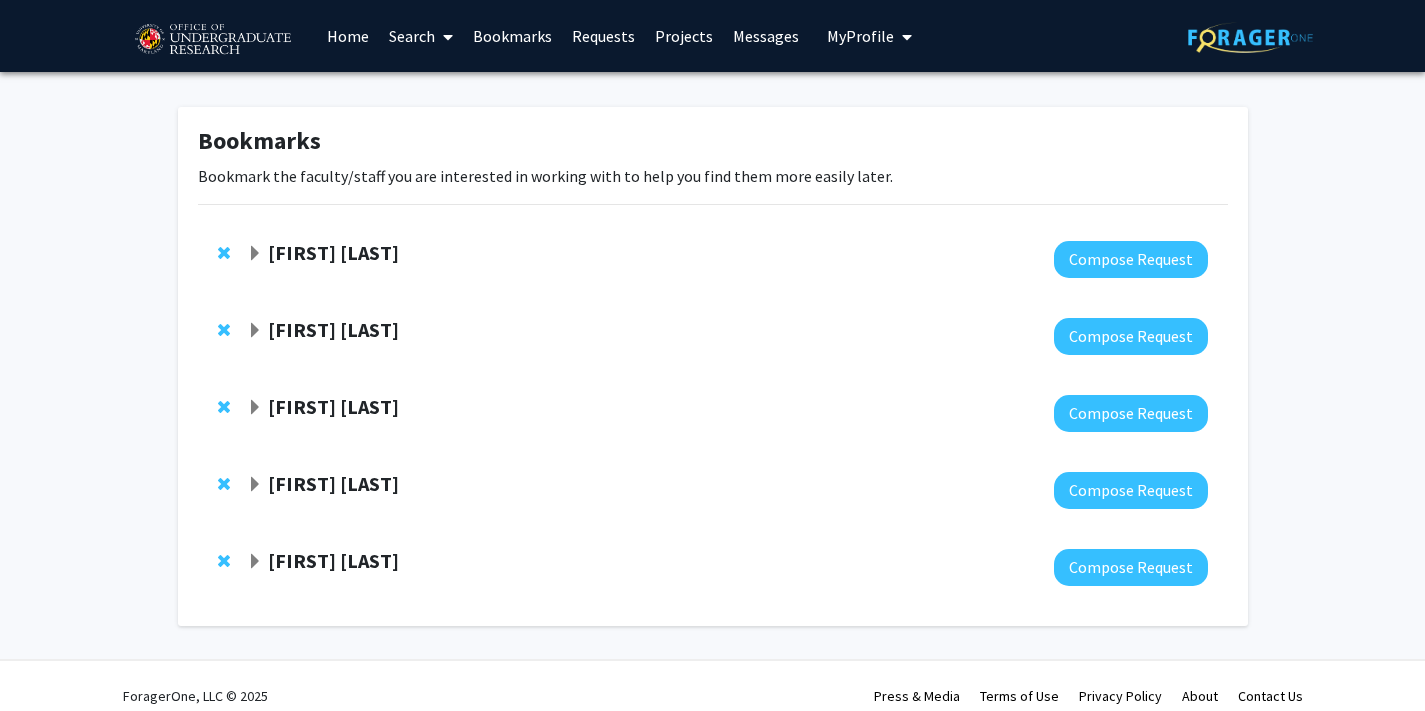 click 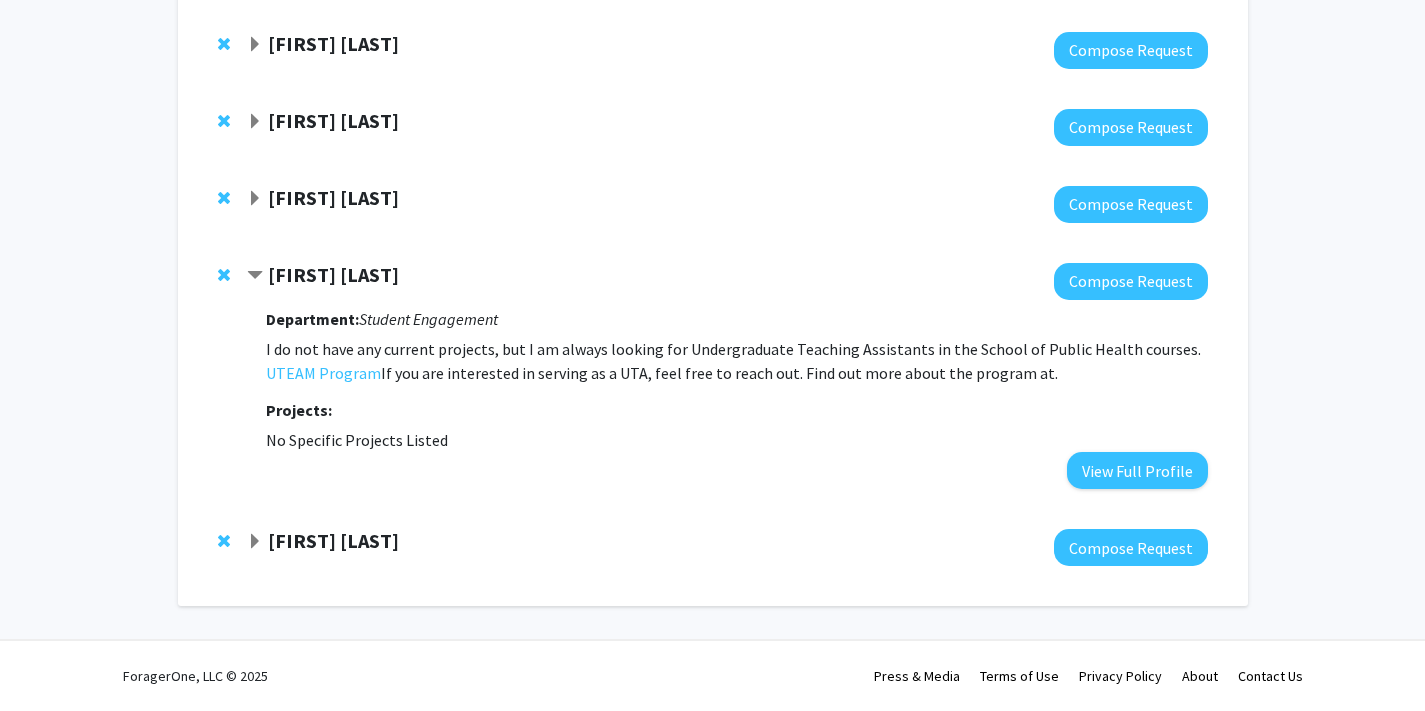 scroll, scrollTop: 211, scrollLeft: 0, axis: vertical 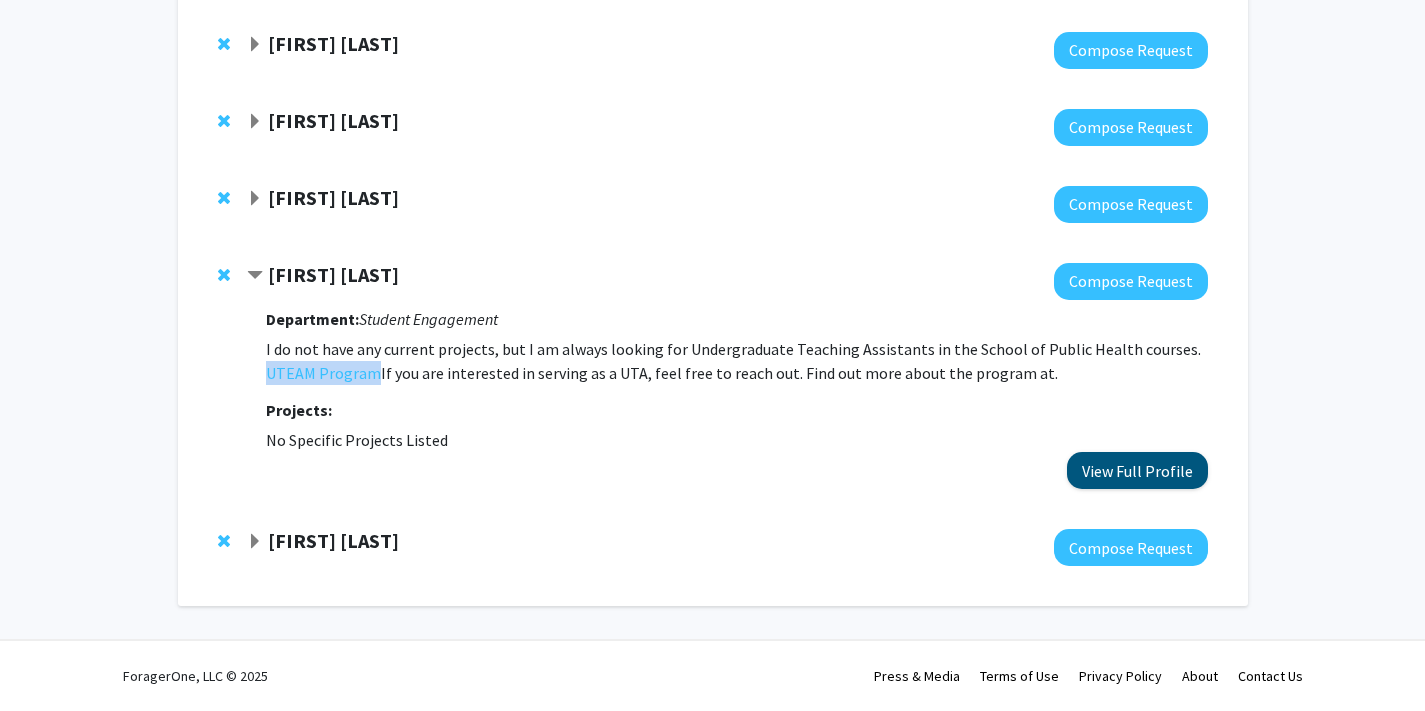 click on "View Full Profile" at bounding box center (1137, 470) 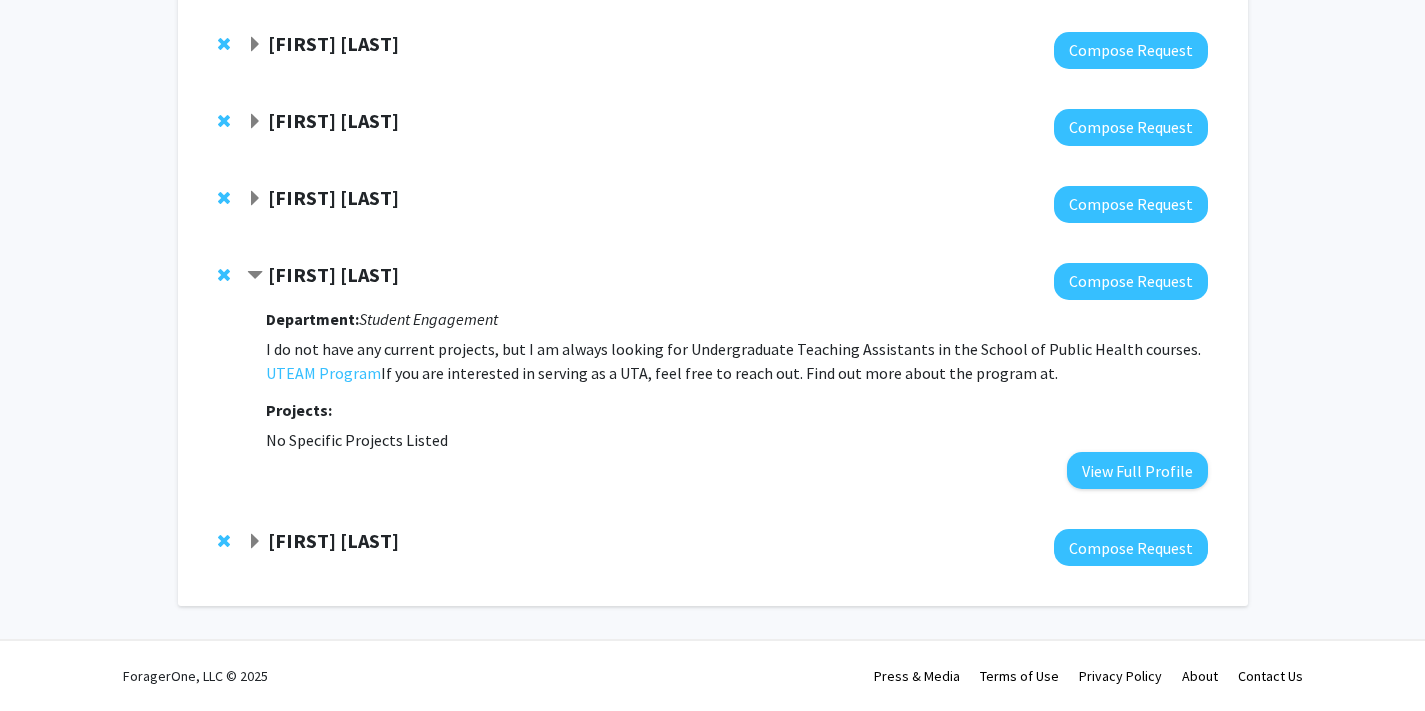 click 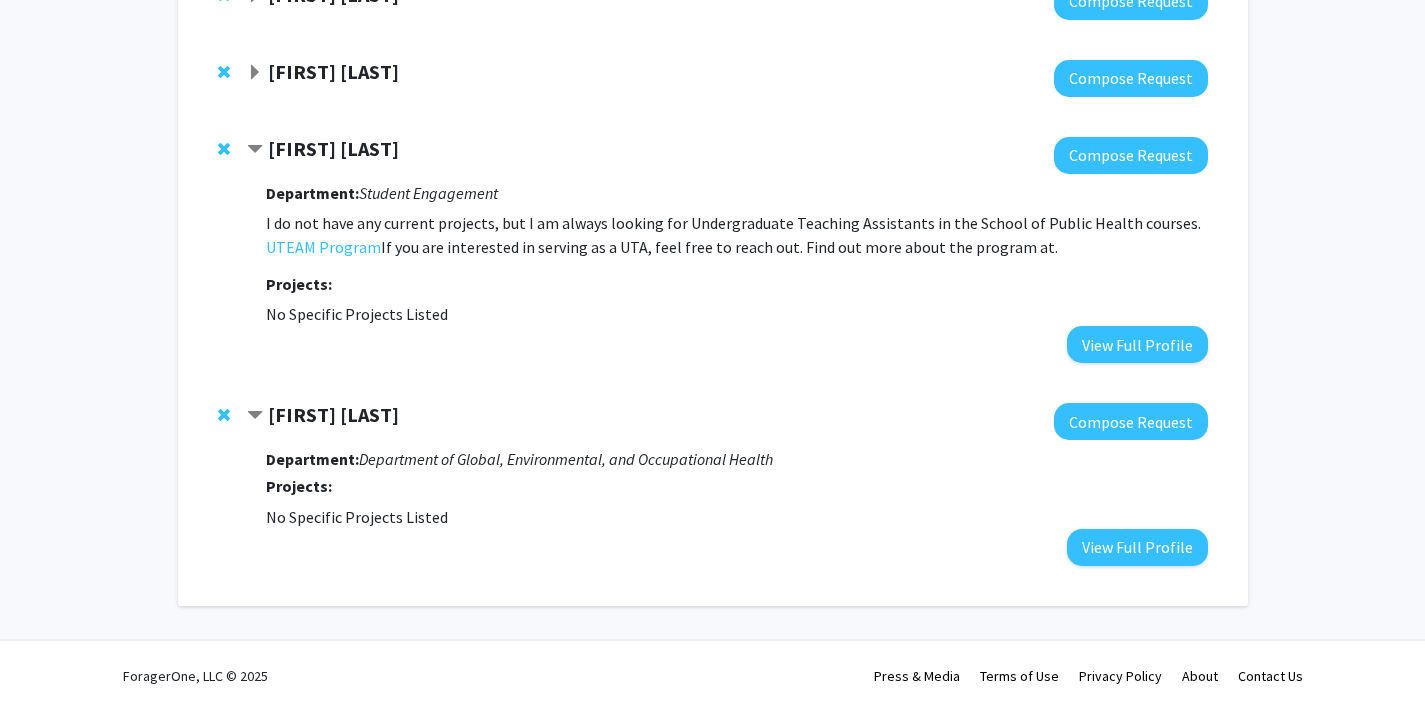 click 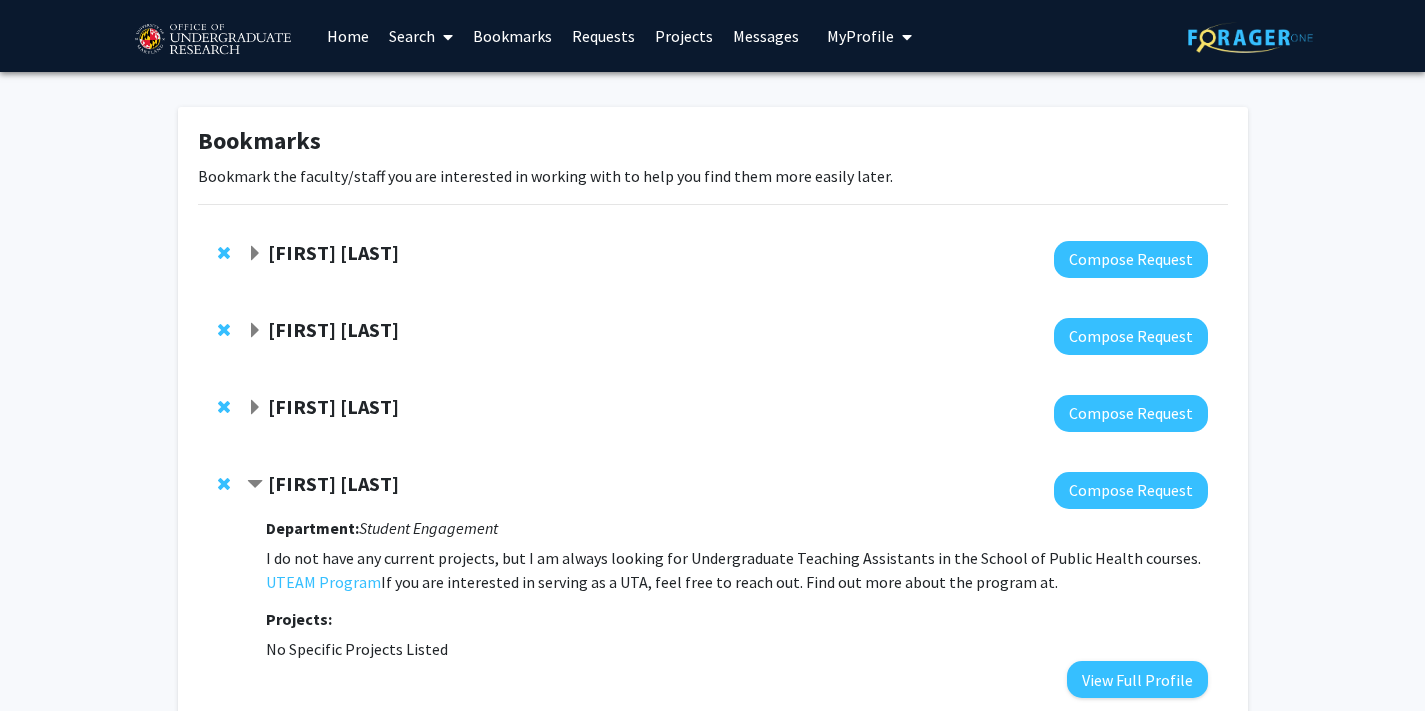 scroll, scrollTop: 0, scrollLeft: 0, axis: both 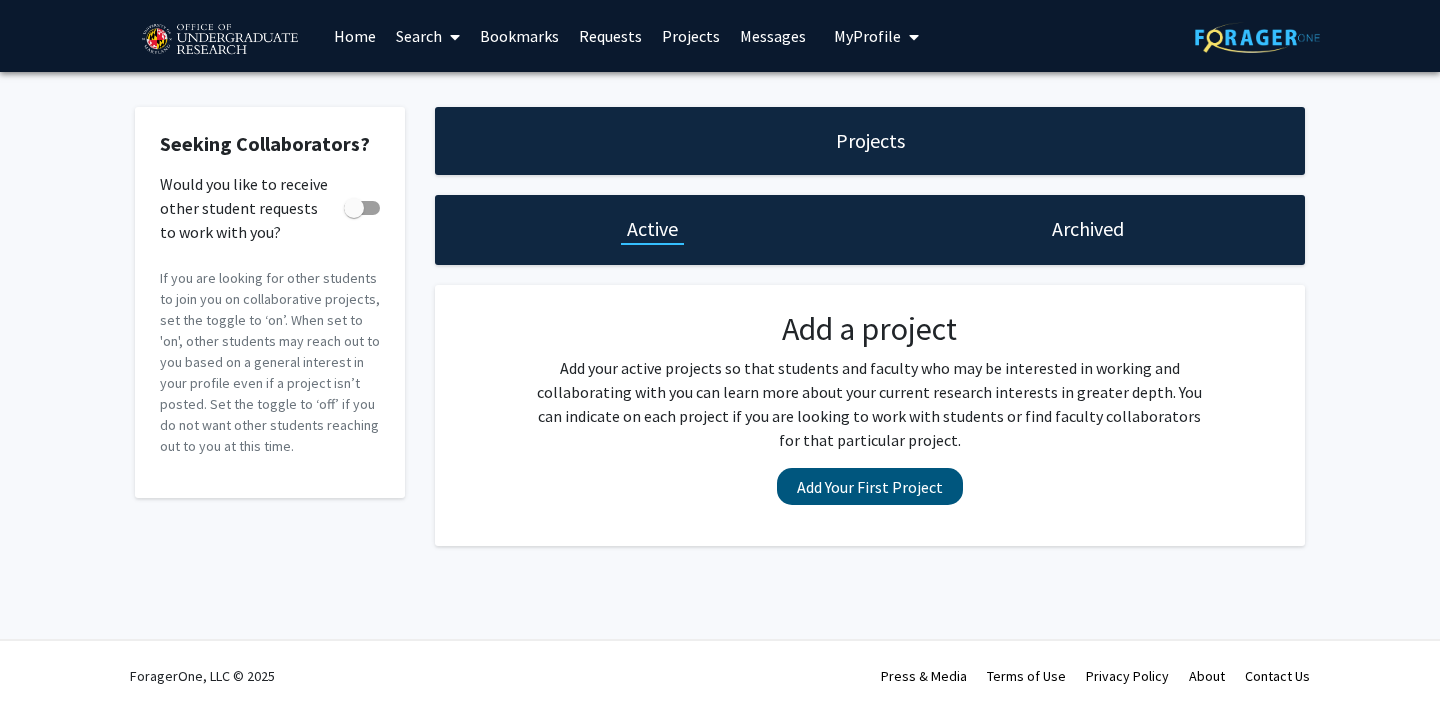 click on "Add Your First Project" 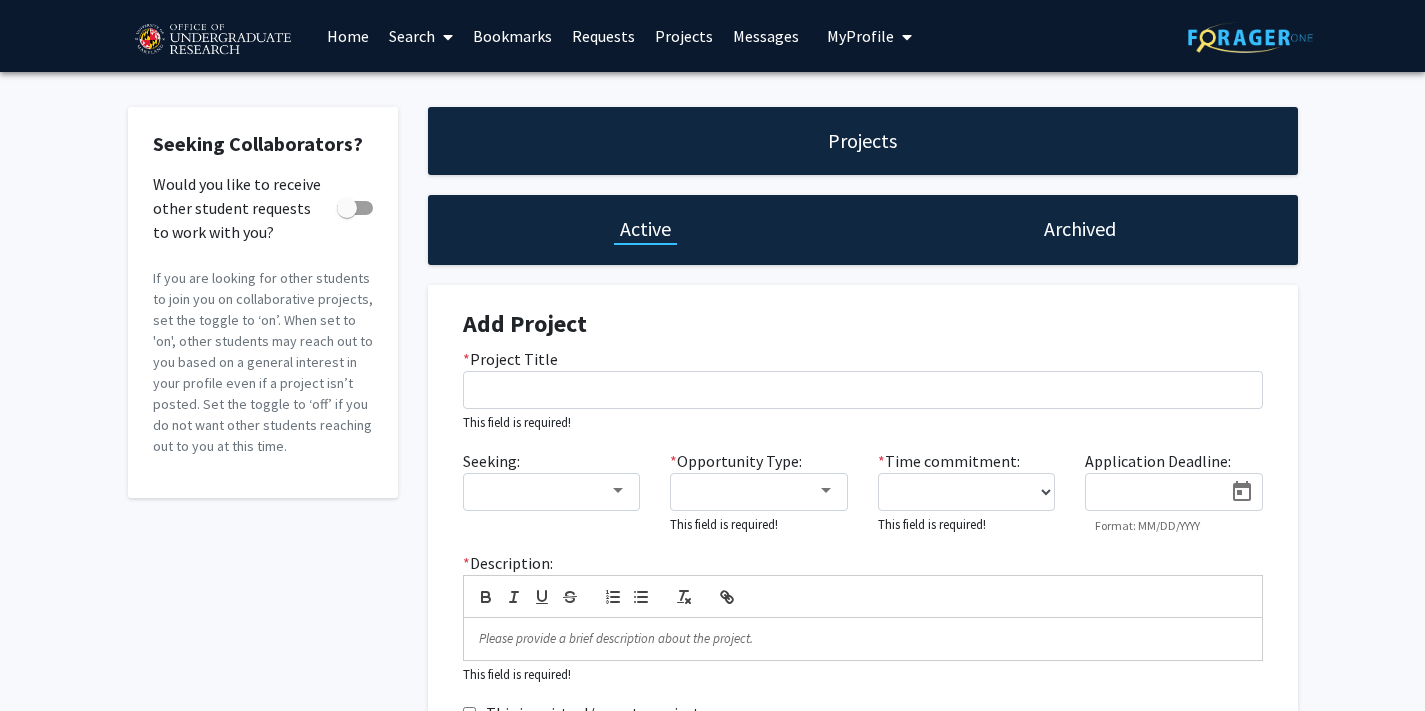 scroll, scrollTop: 0, scrollLeft: 0, axis: both 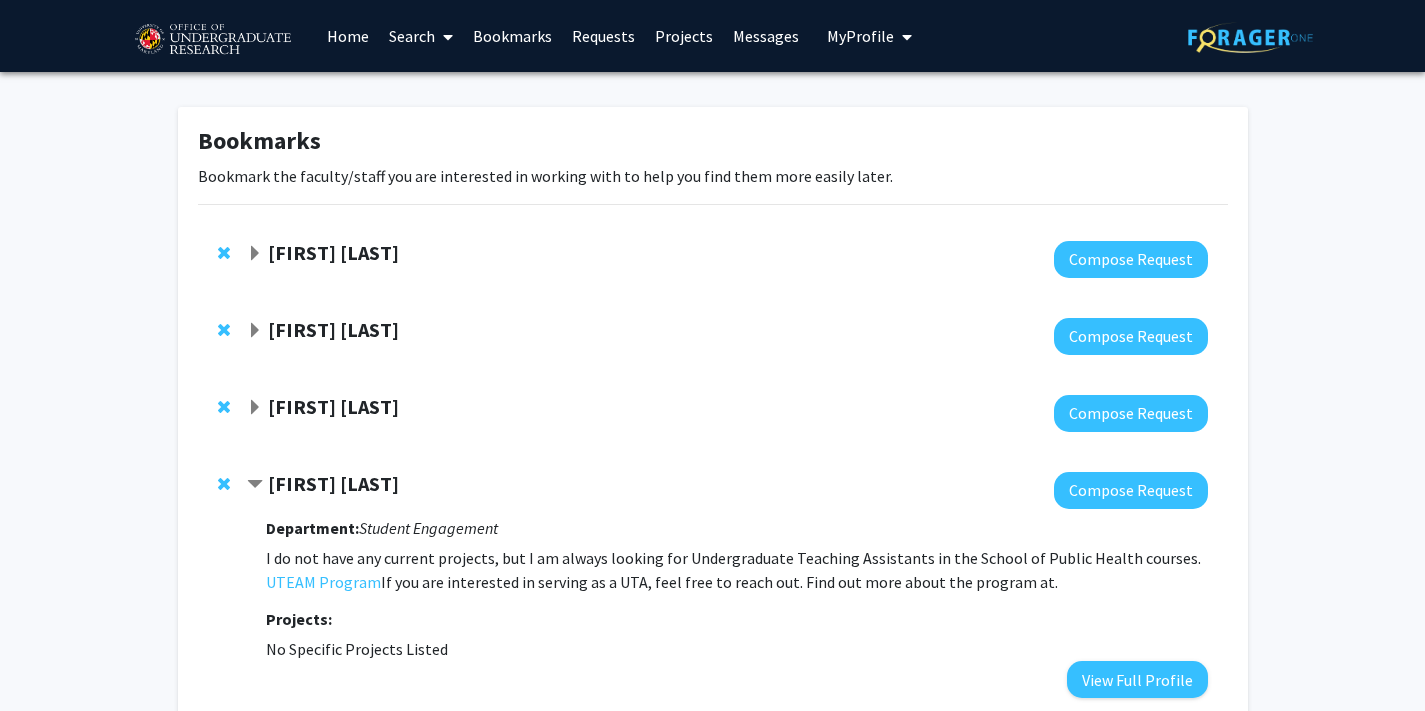 click on "[FIRST] [LAST]" 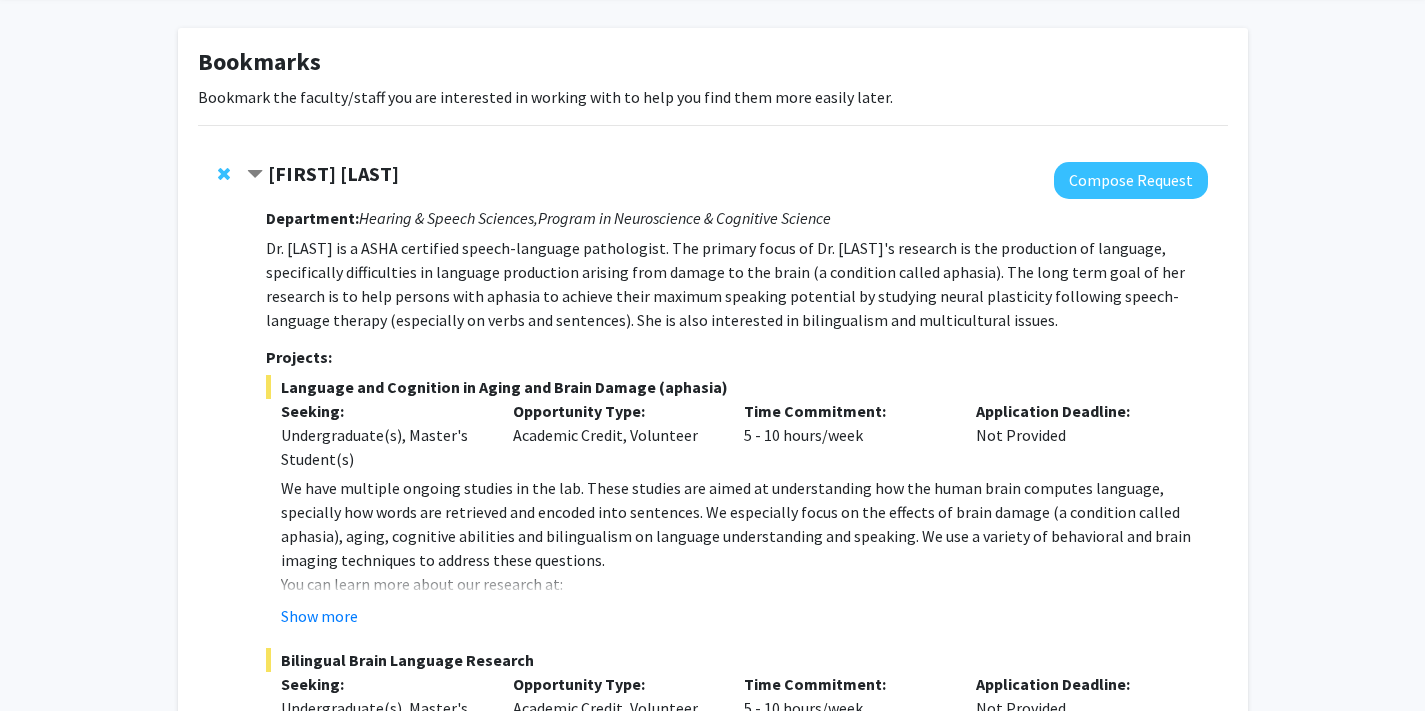 scroll, scrollTop: 78, scrollLeft: 0, axis: vertical 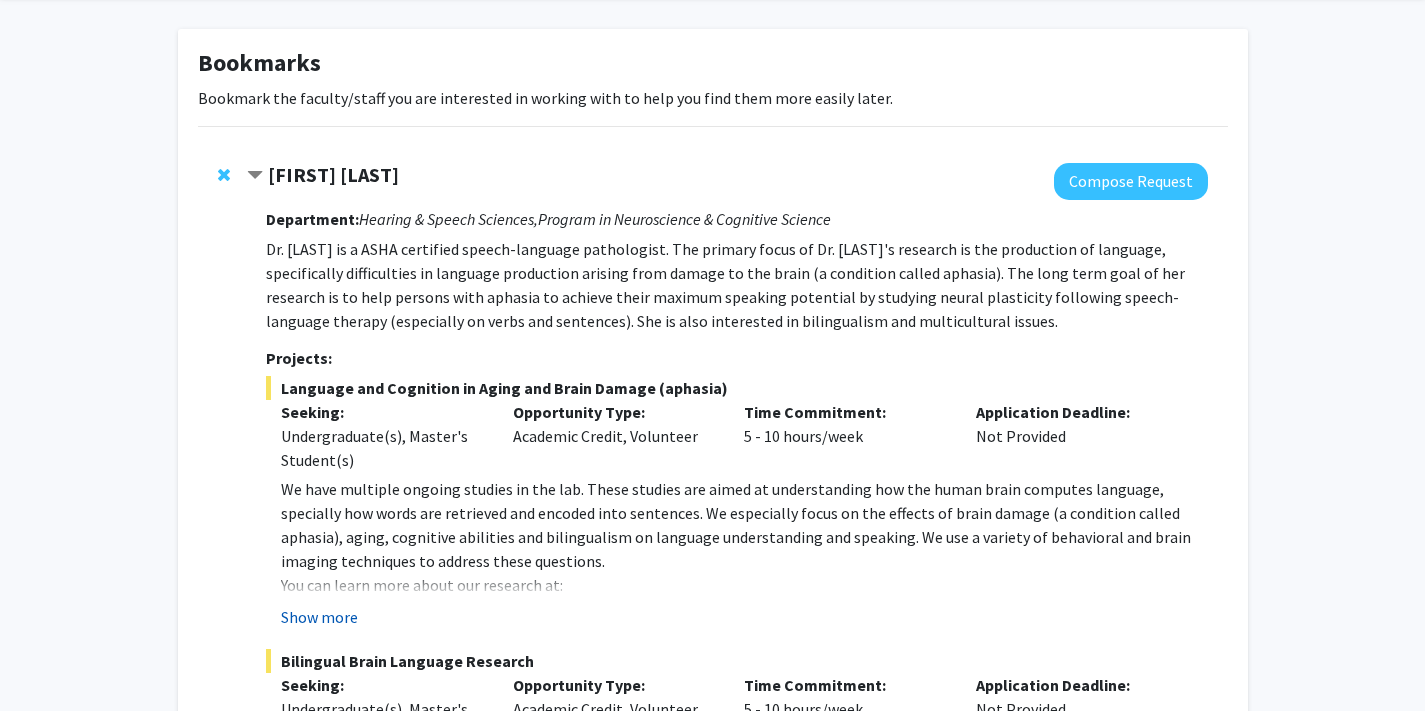 click on "Show more" at bounding box center (319, 617) 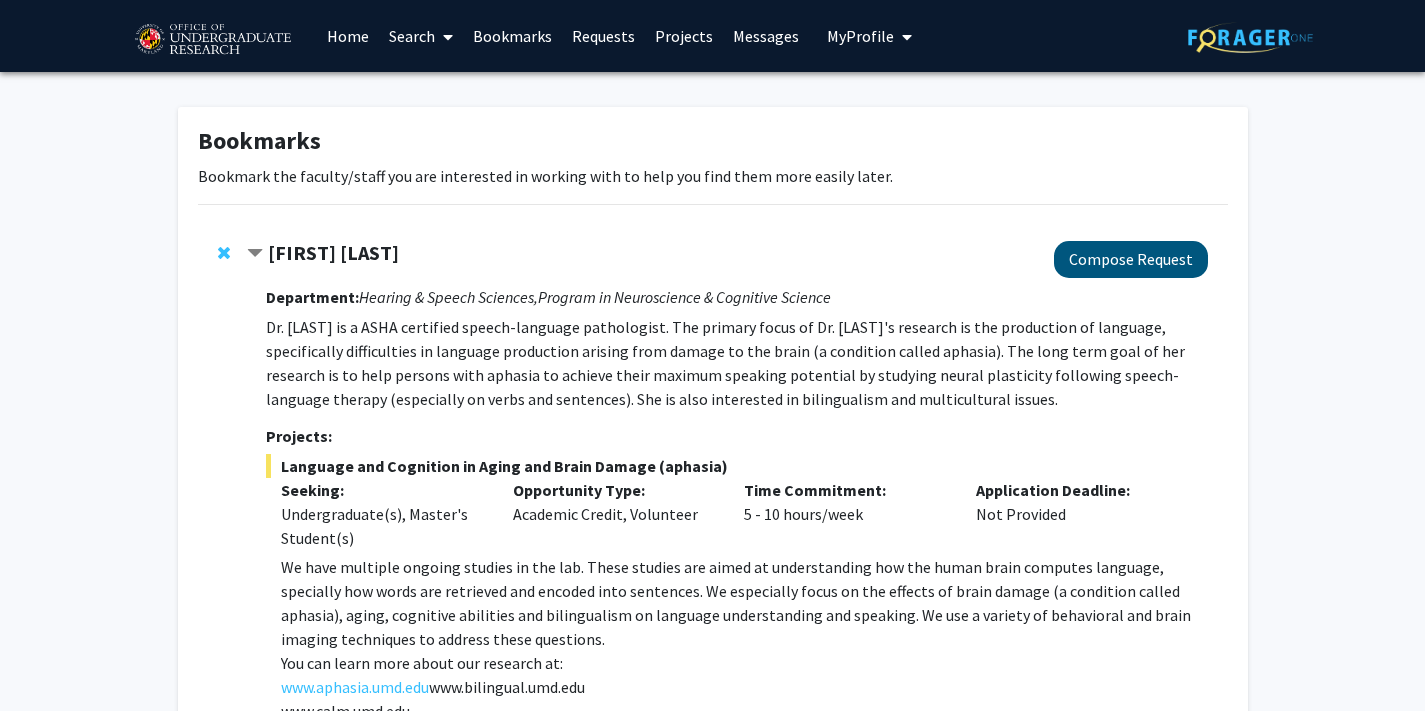 scroll, scrollTop: 0, scrollLeft: 0, axis: both 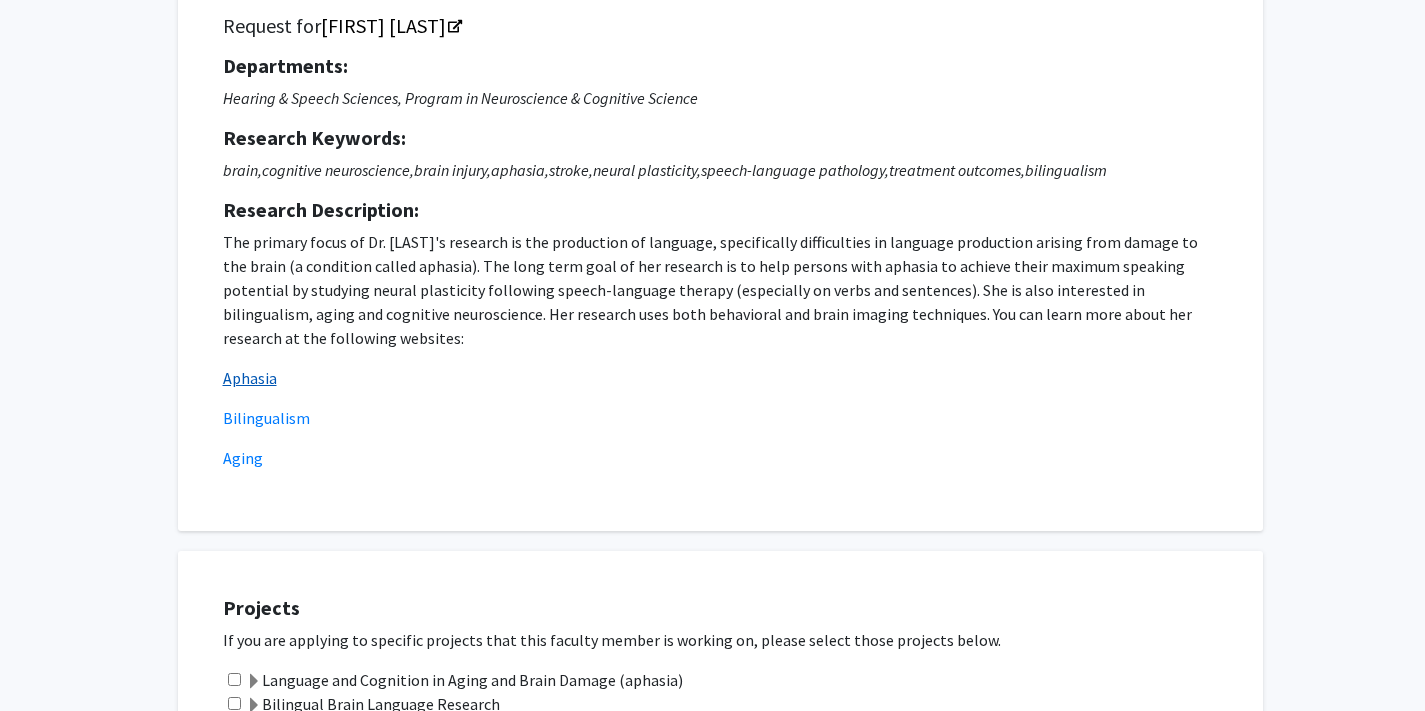 click on "Aphasia" 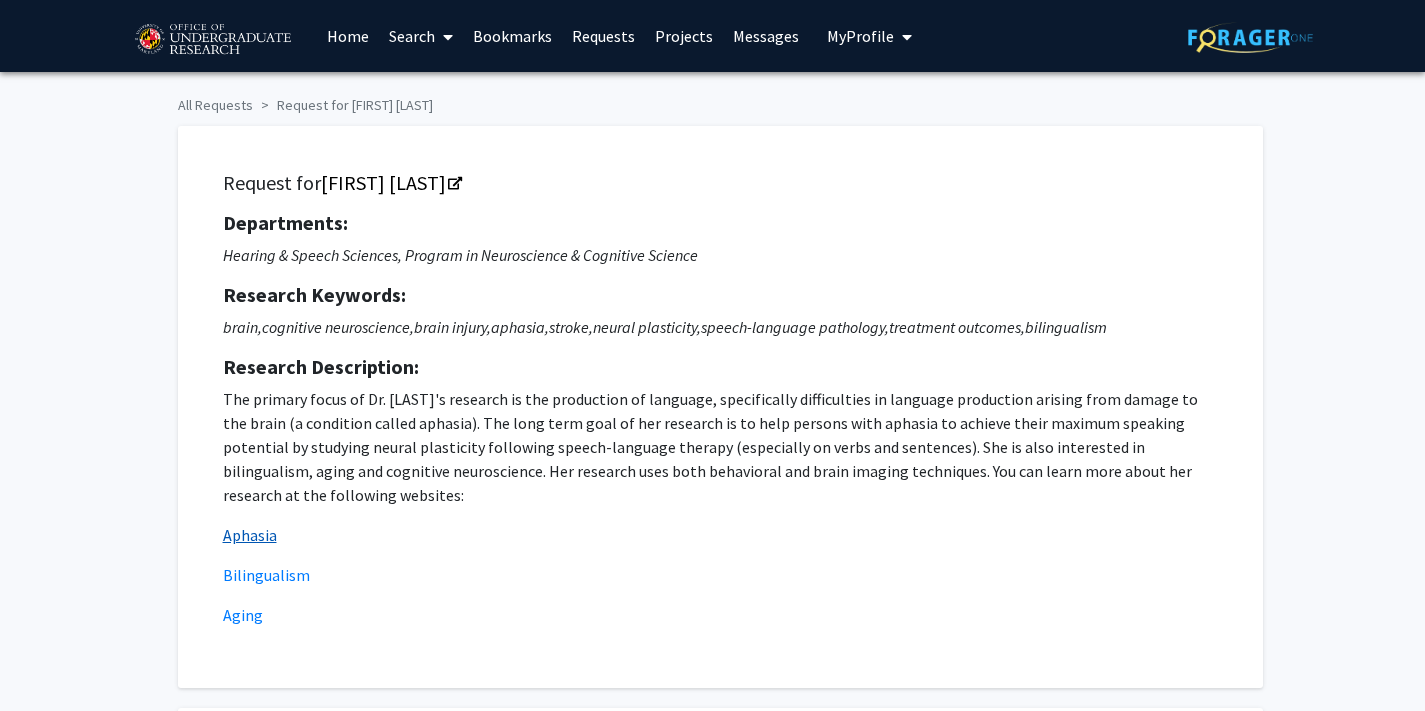 click on "Aphasia" 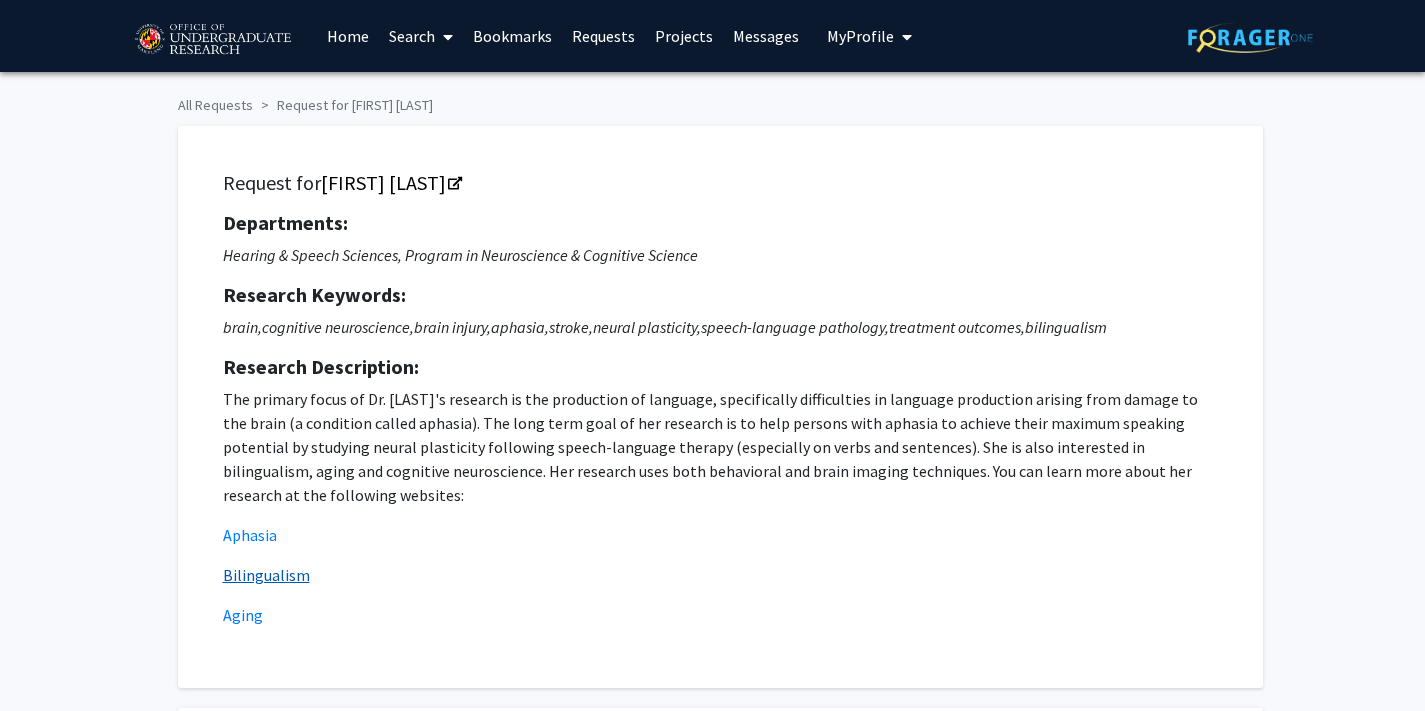 click on "Bilingualism" 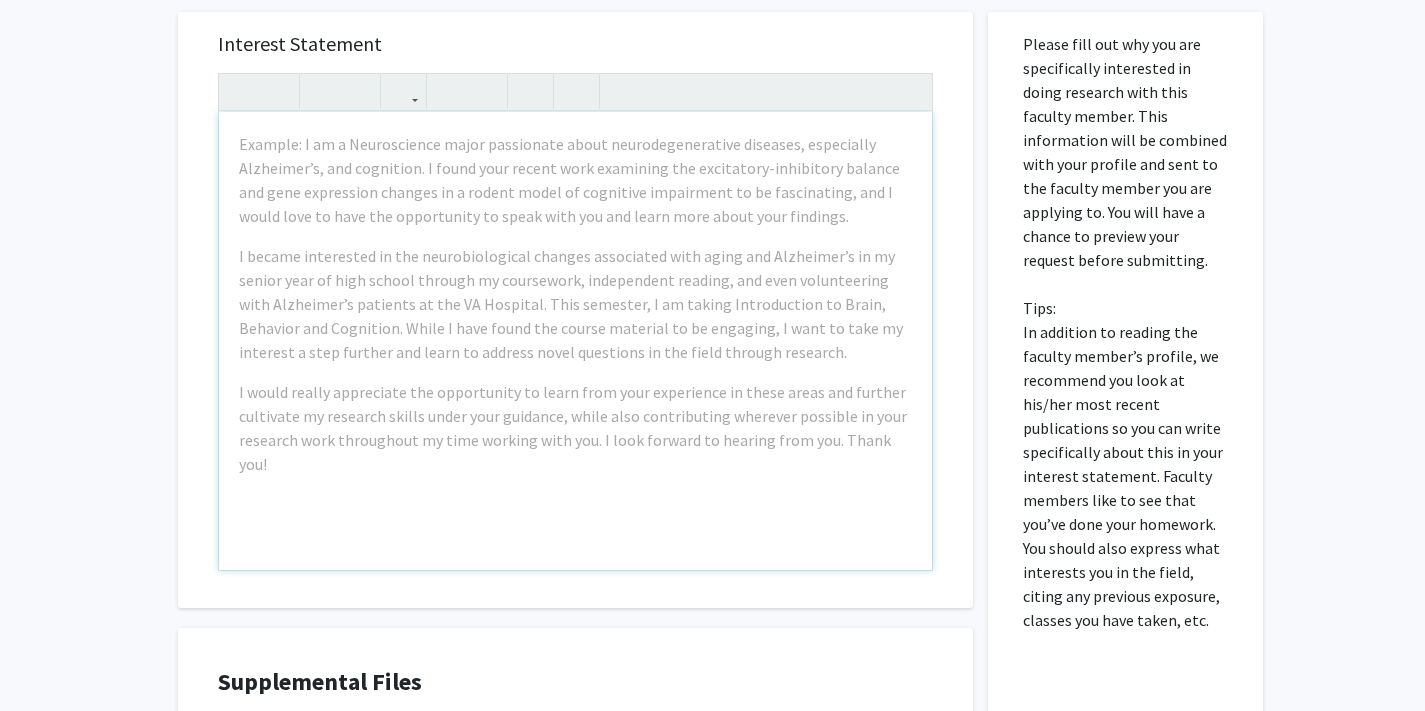 scroll, scrollTop: 925, scrollLeft: 0, axis: vertical 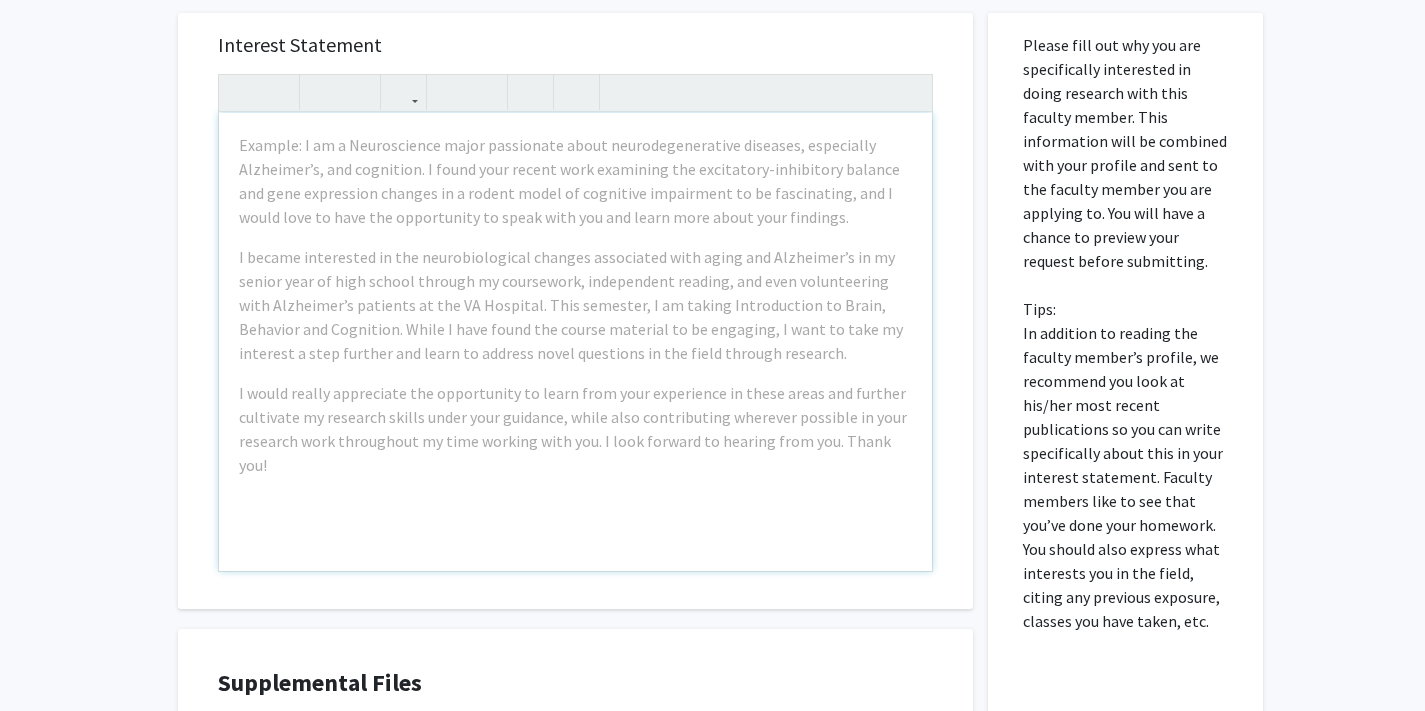 click on "All Requests  Request for [FIRST] [LAST]   Request for   [FIRST] [LAST]  Departments:  Hearing & Speech Sciences, Program in Neuroscience & Cognitive Science  Research Keywords: brain, cognitive neuroscience, brain injury, aphasia, stroke, neural plasticity, speech-language pathology, treatment outcomes, bilingualism Research Description: The primary focus of Dr. [LAST]'s research is the production of language, specifically difficulties in language production arising from damage to the brain (a condition called aphasia). The long term goal of her research is to help persons with aphasia to achieve their maximum speaking potential by studying neural plasticity following speech-language therapy (especially on verbs and sentences). She is also interested in bilingualism, aging and cognitive neuroscience. Her research uses both behavioral and brain imaging techniques. You can learn more about her research at the following websites: Aphasia Bilingualism Aging Projects" 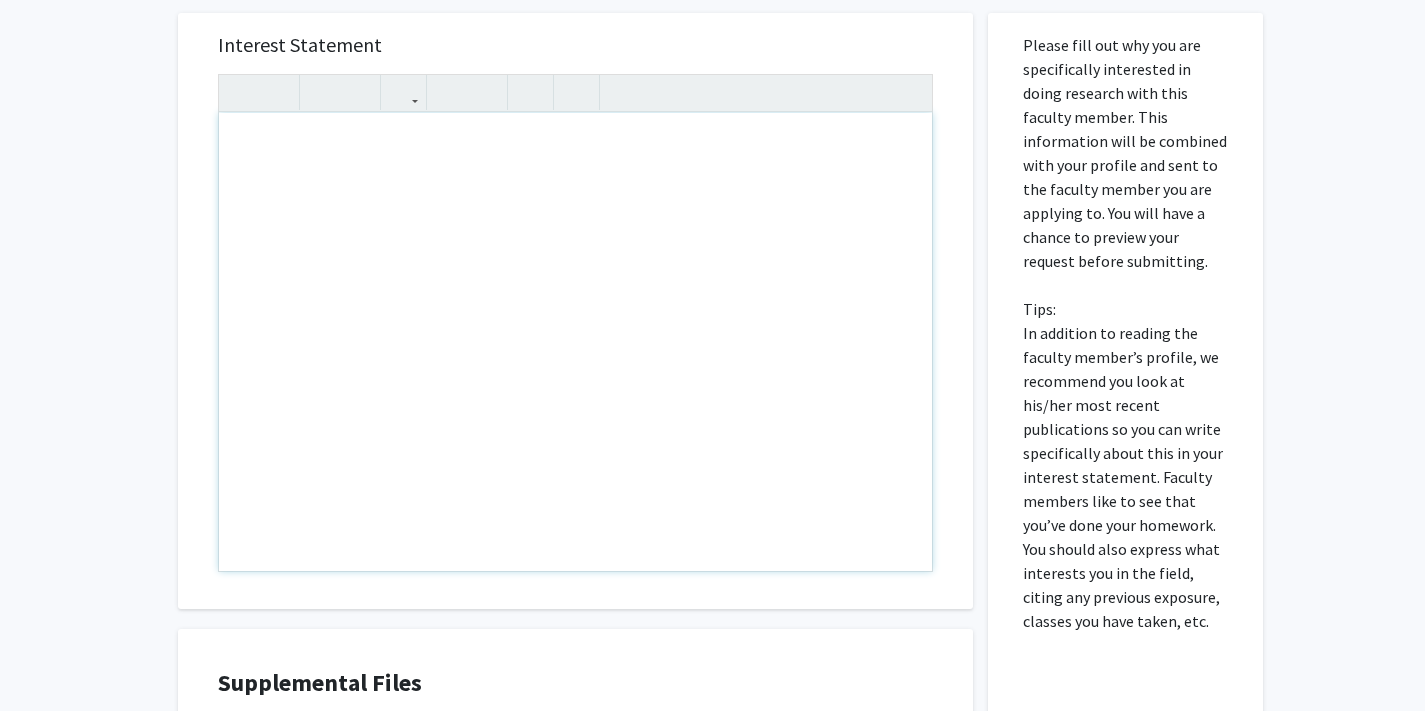 type 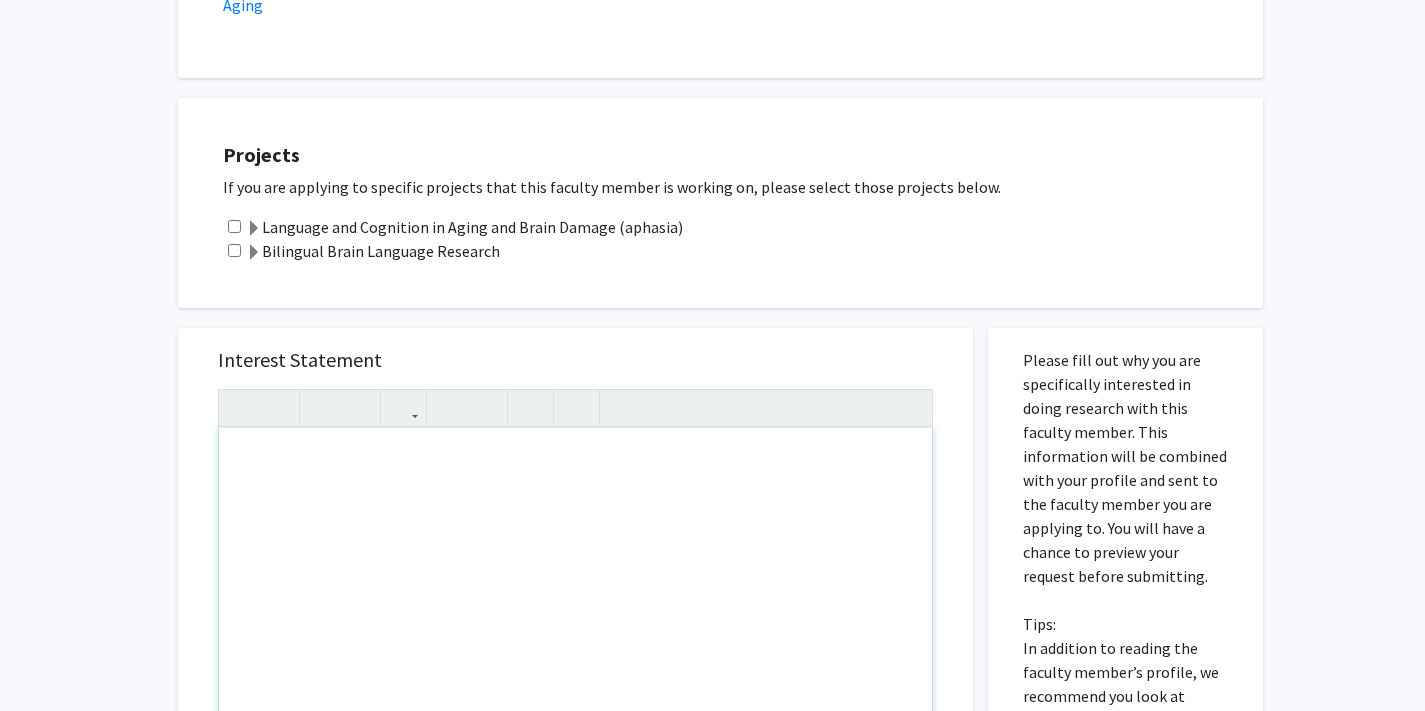 click at bounding box center [575, 657] 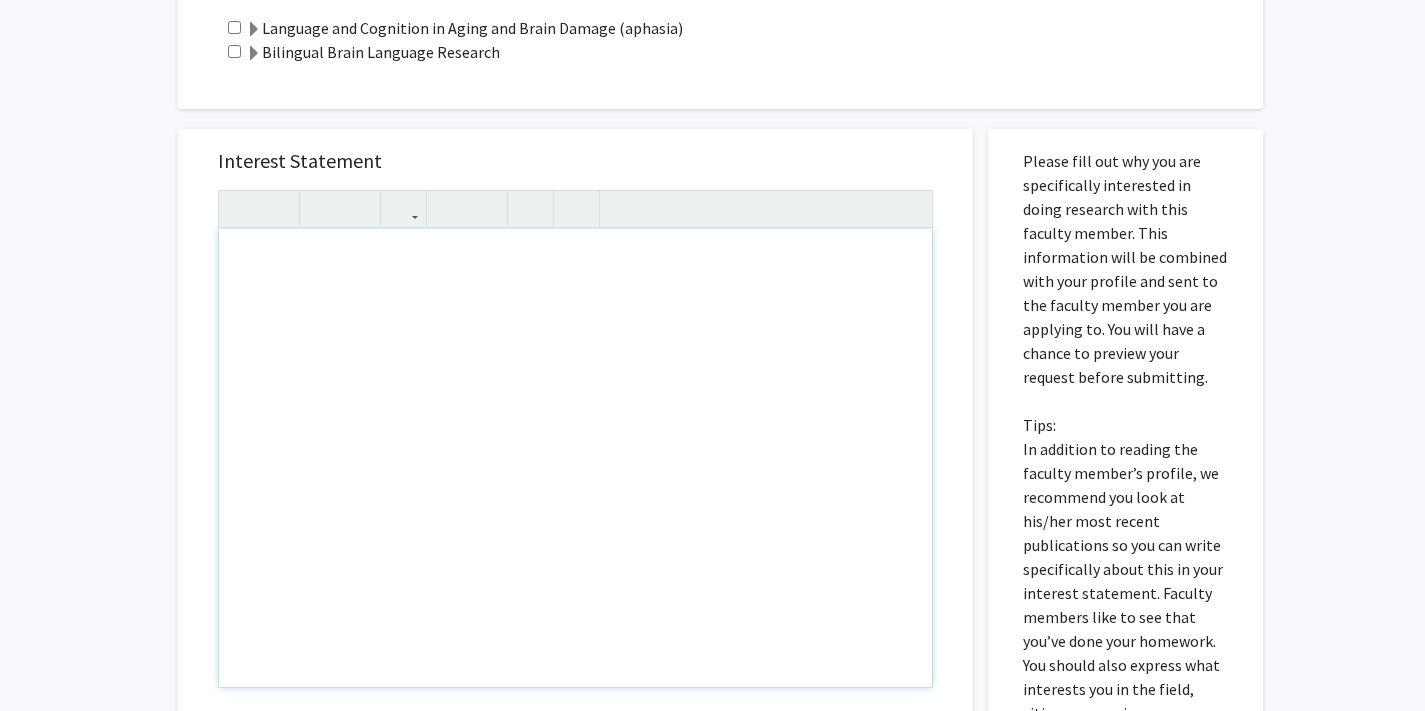scroll, scrollTop: 808, scrollLeft: 0, axis: vertical 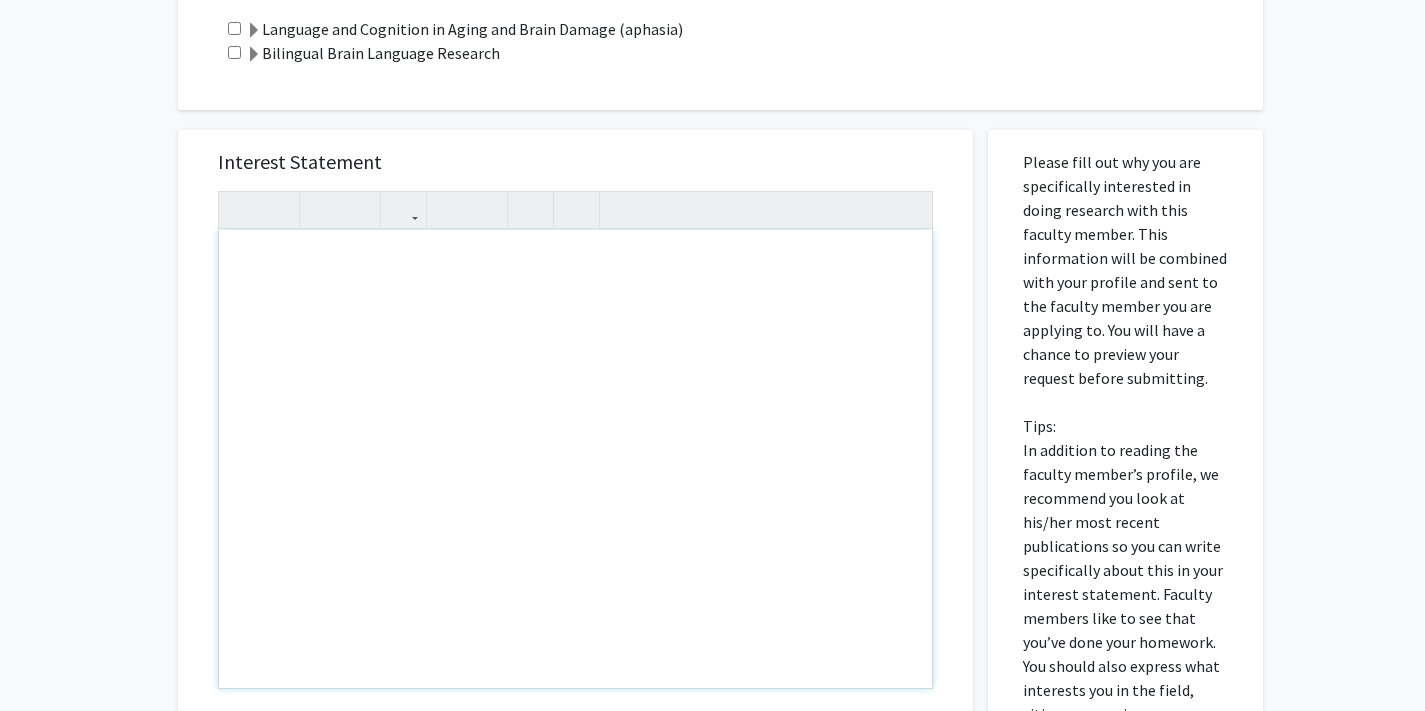type 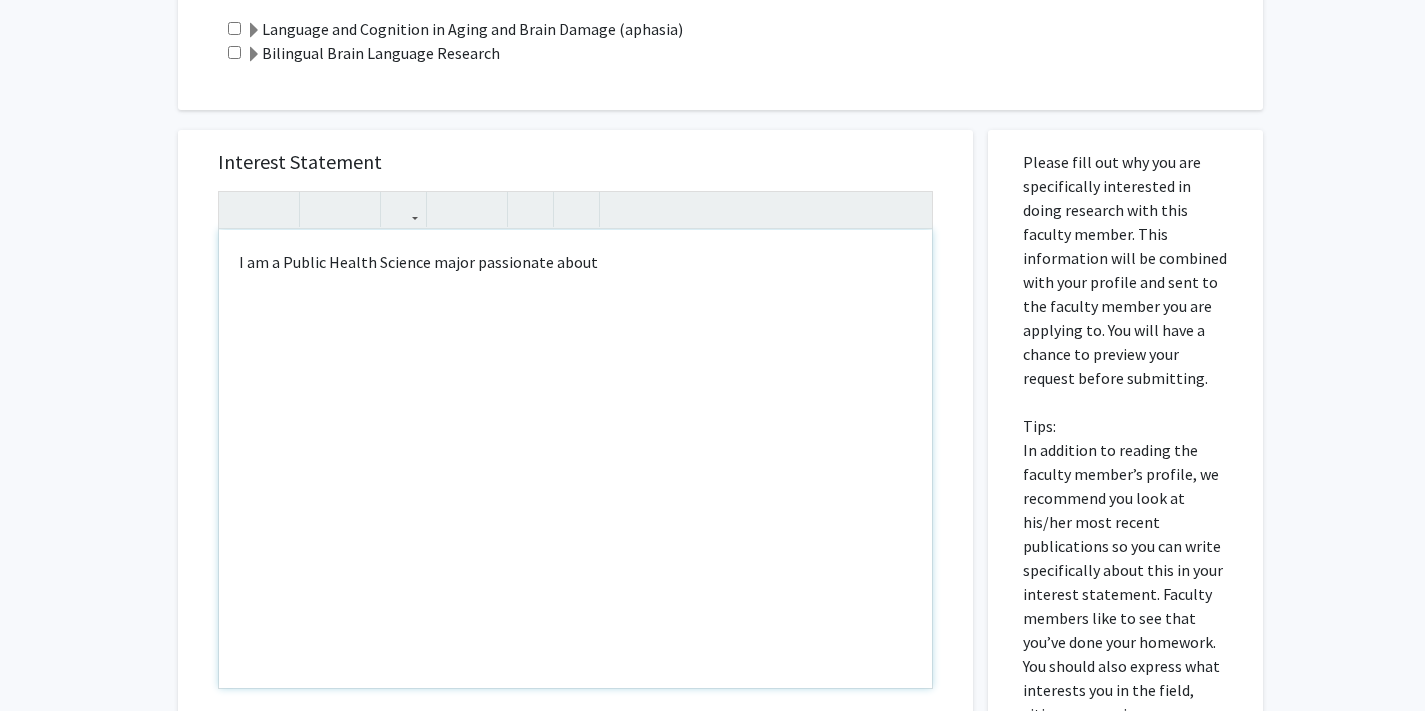 type on "I am a Public Health Science major passionate about&nbsp;" 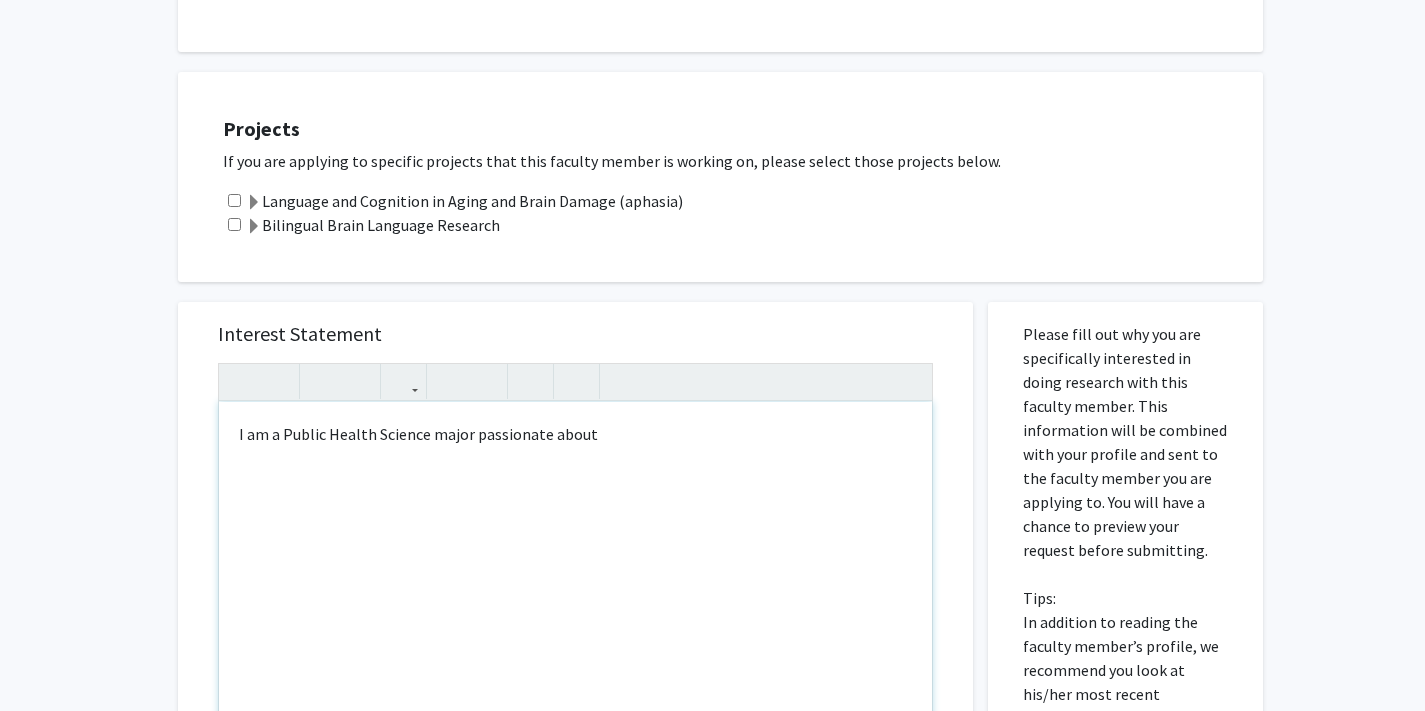 scroll, scrollTop: 634, scrollLeft: 0, axis: vertical 